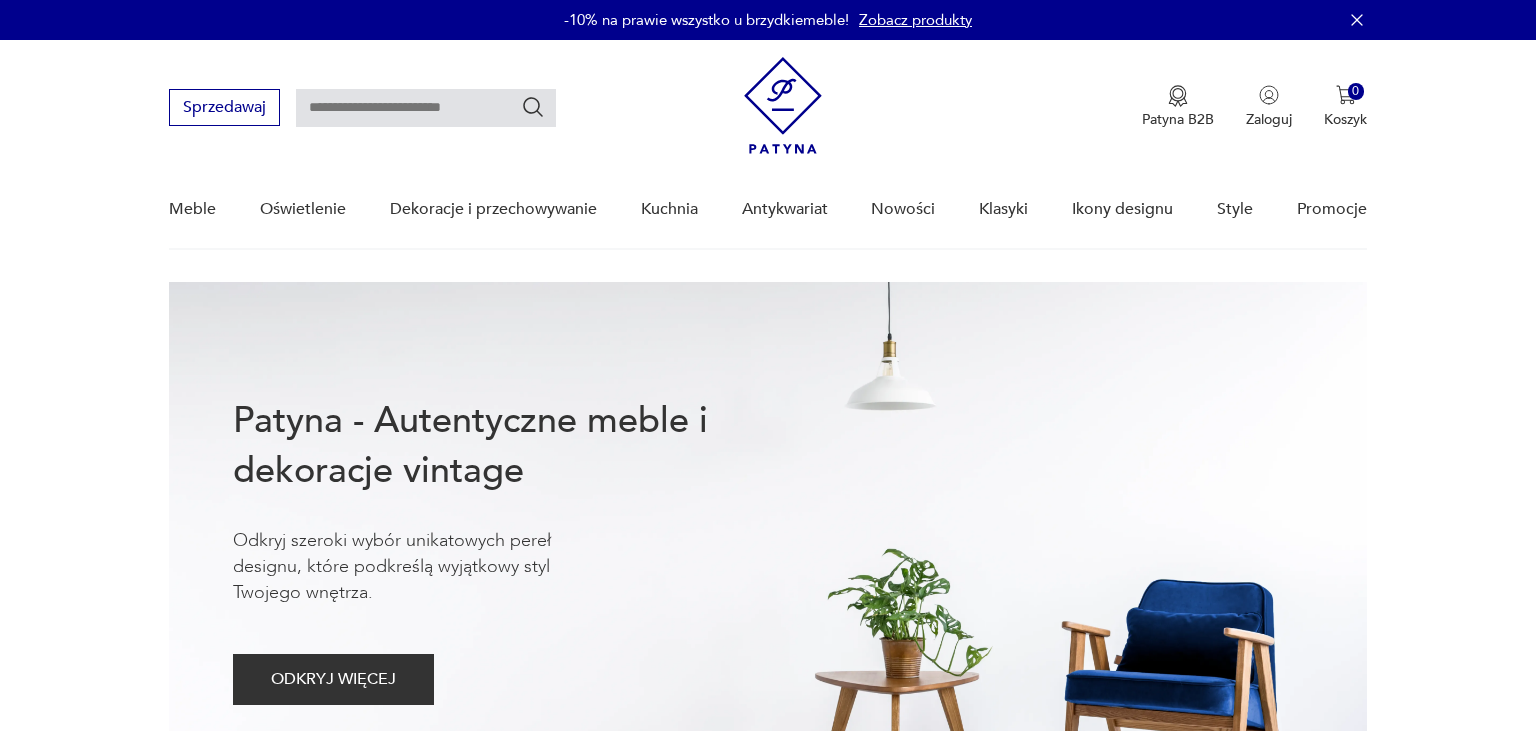 scroll, scrollTop: 0, scrollLeft: 0, axis: both 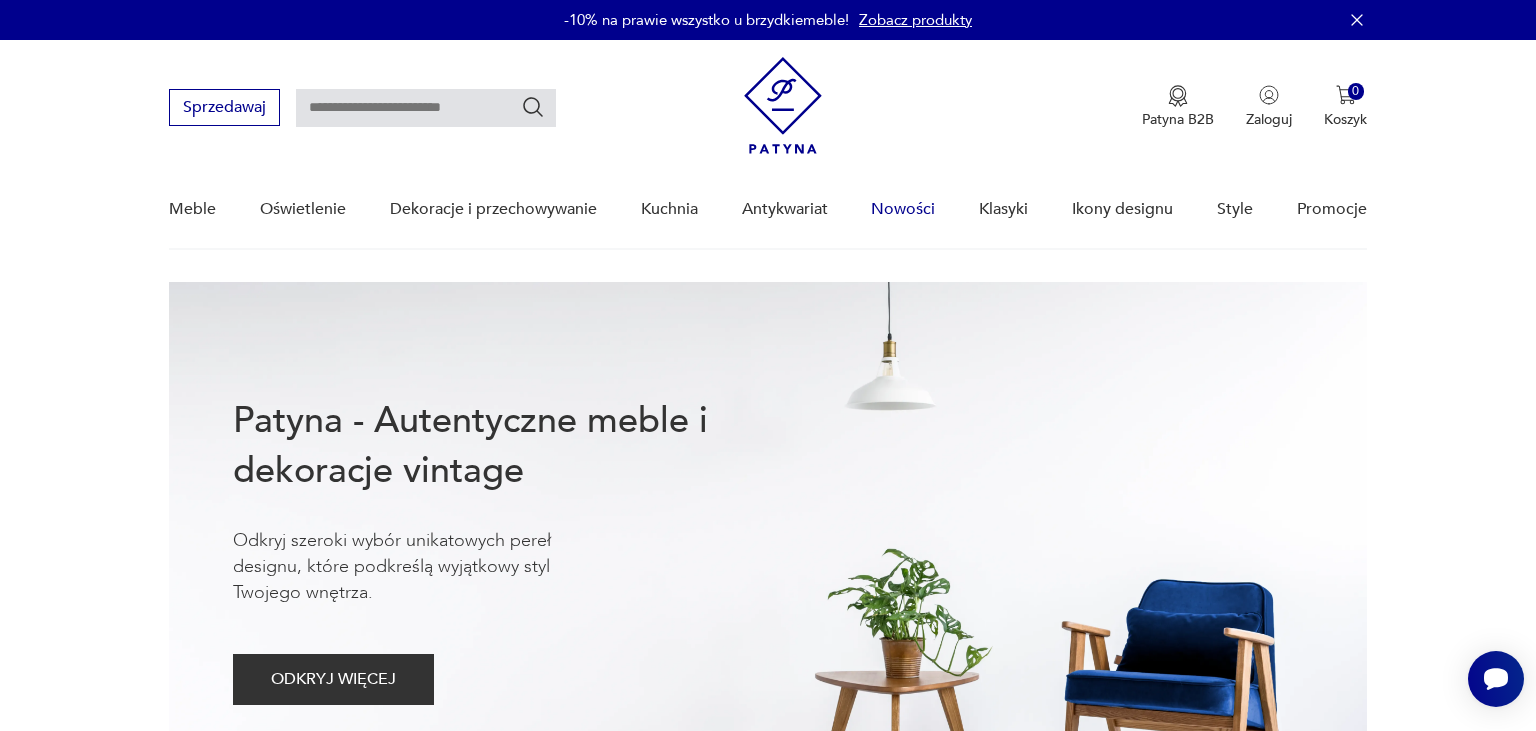 click on "Nowości" at bounding box center [903, 209] 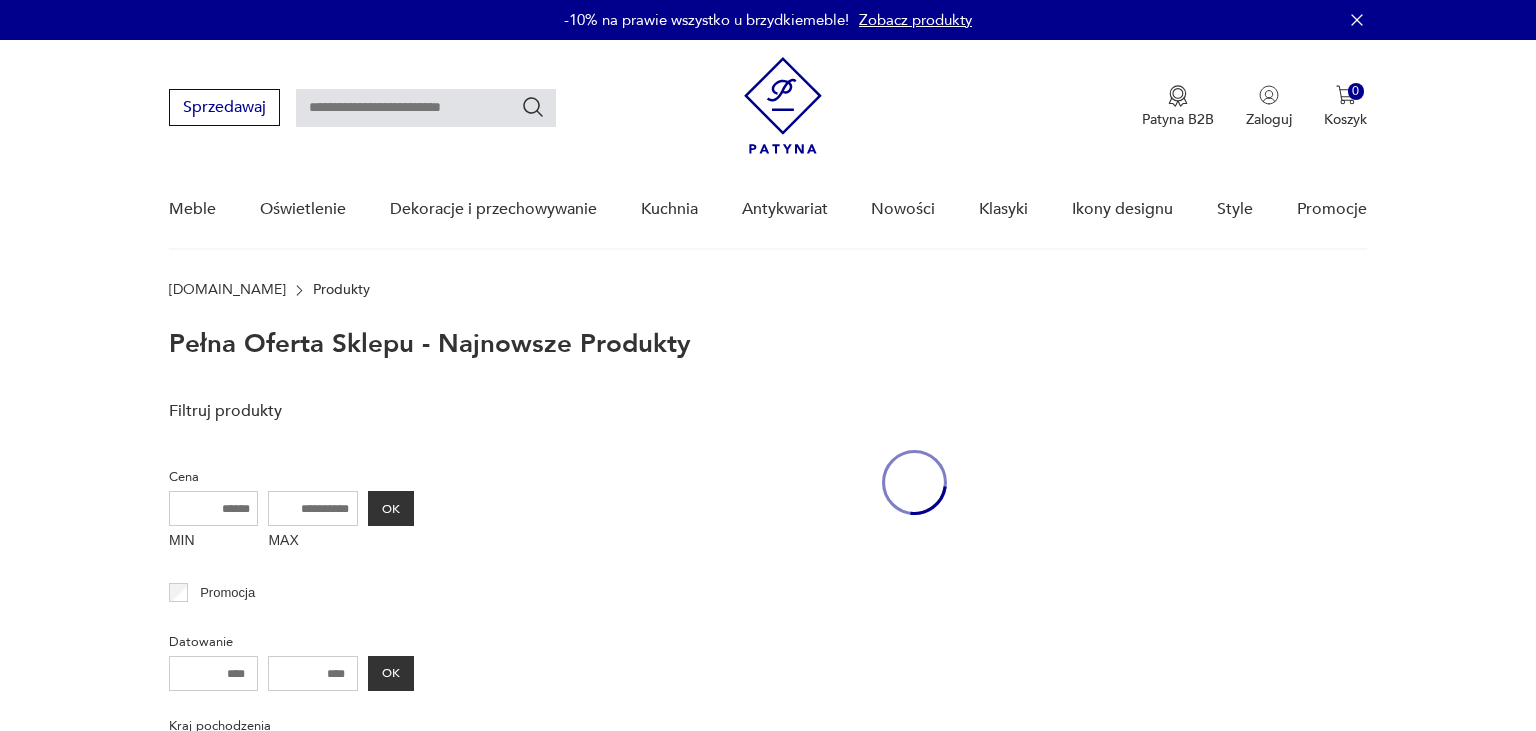 scroll, scrollTop: 0, scrollLeft: 0, axis: both 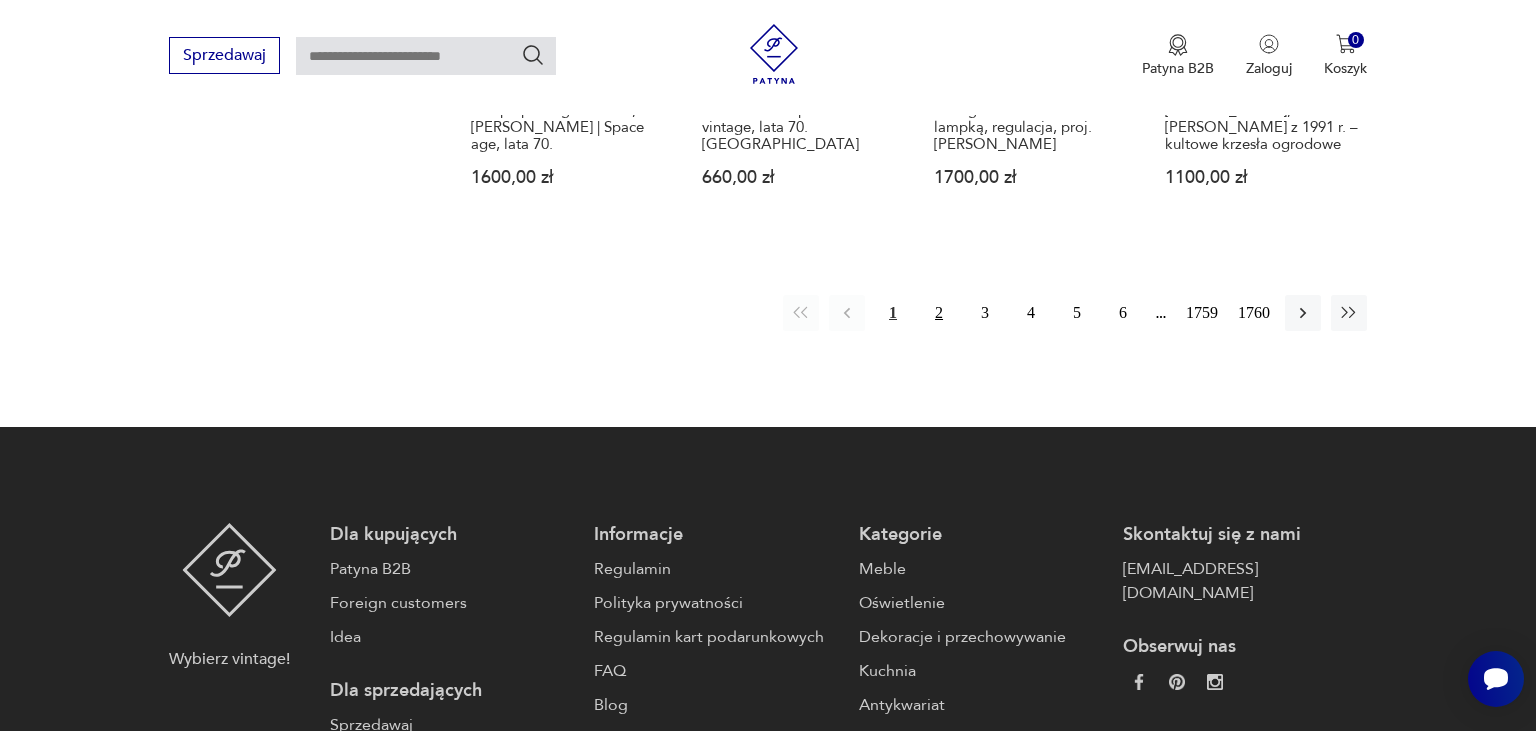 click on "2" at bounding box center [939, 313] 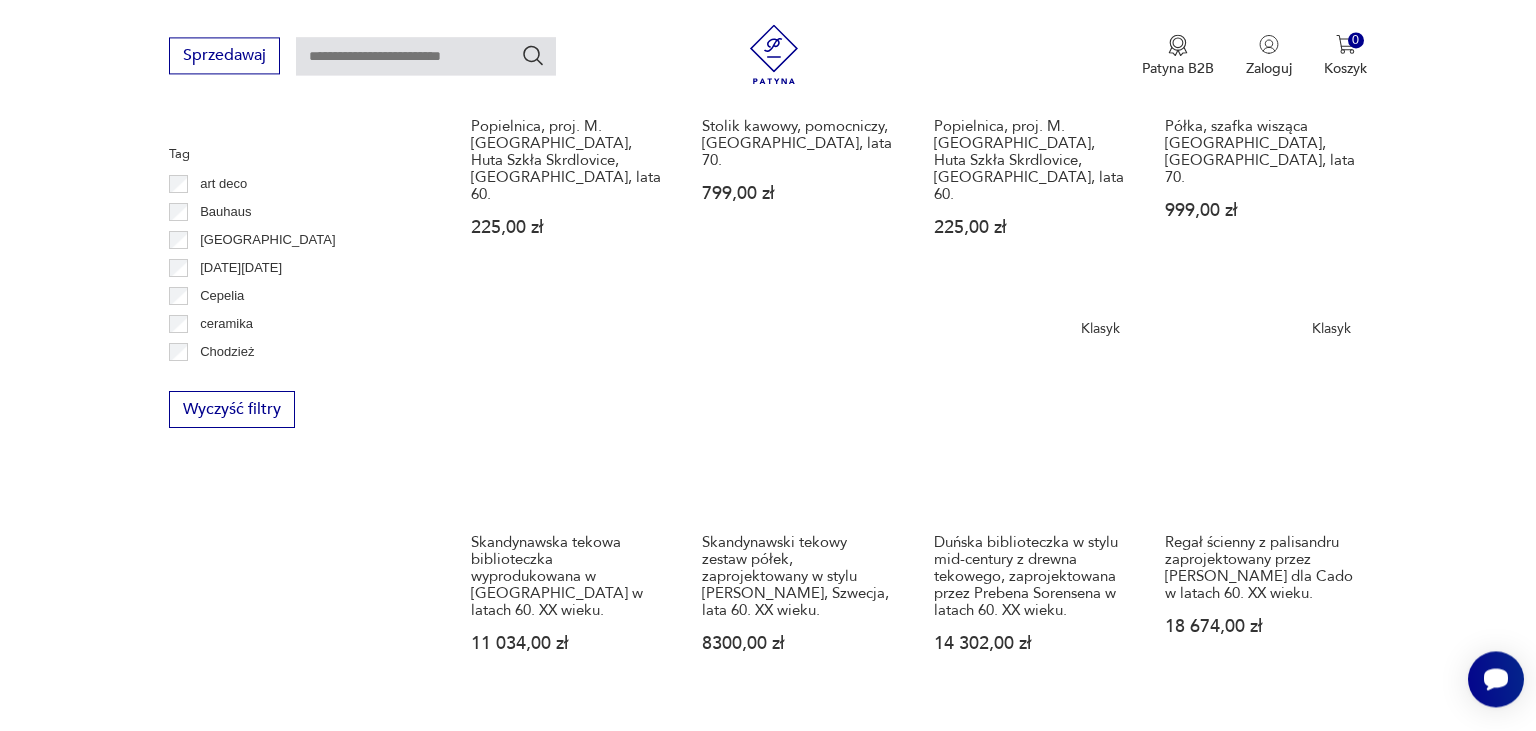 scroll, scrollTop: 1525, scrollLeft: 0, axis: vertical 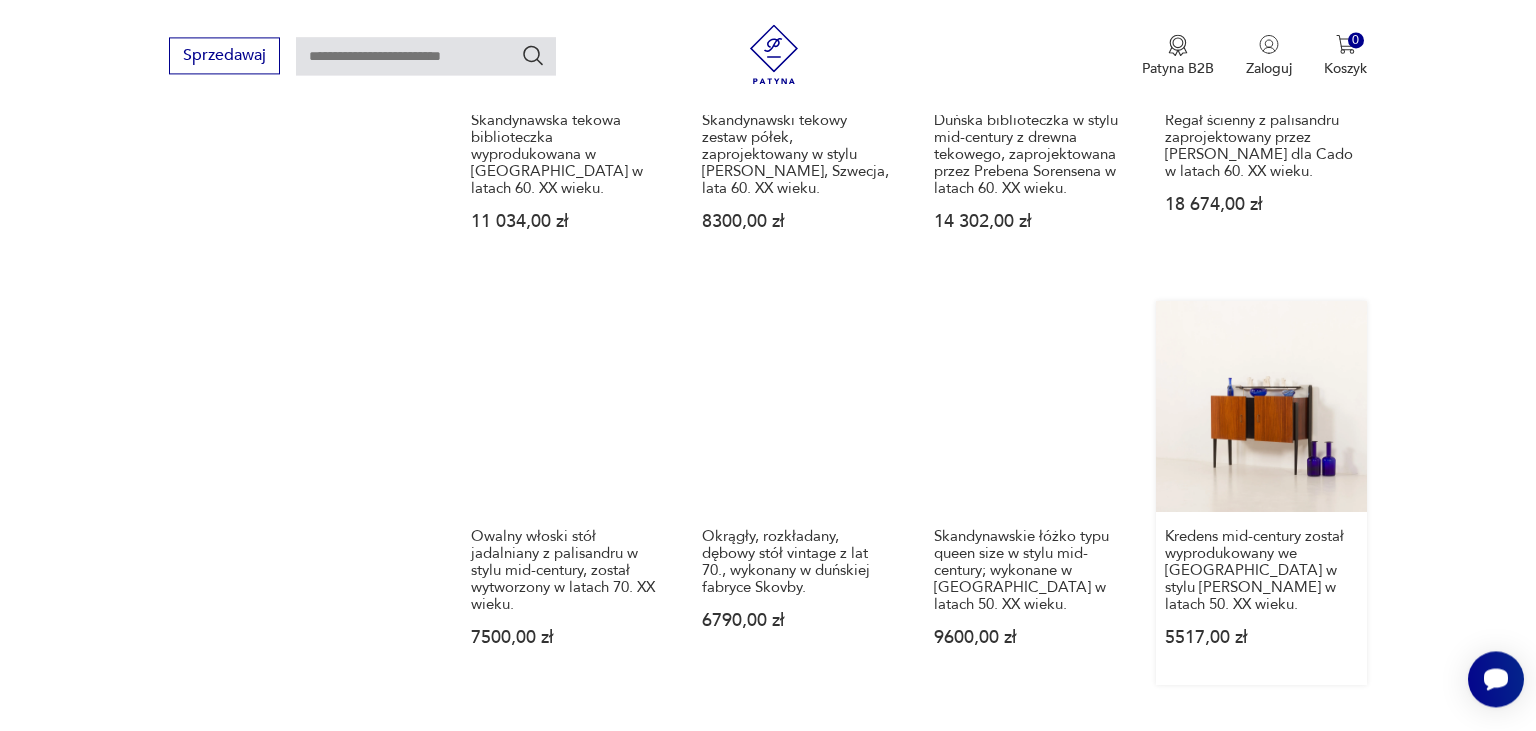 click on "Kredens mid-century został wyprodukowany we [GEOGRAPHIC_DATA] w stylu [PERSON_NAME] w latach 50. XX wieku. 5517,00 zł" at bounding box center [1261, 493] 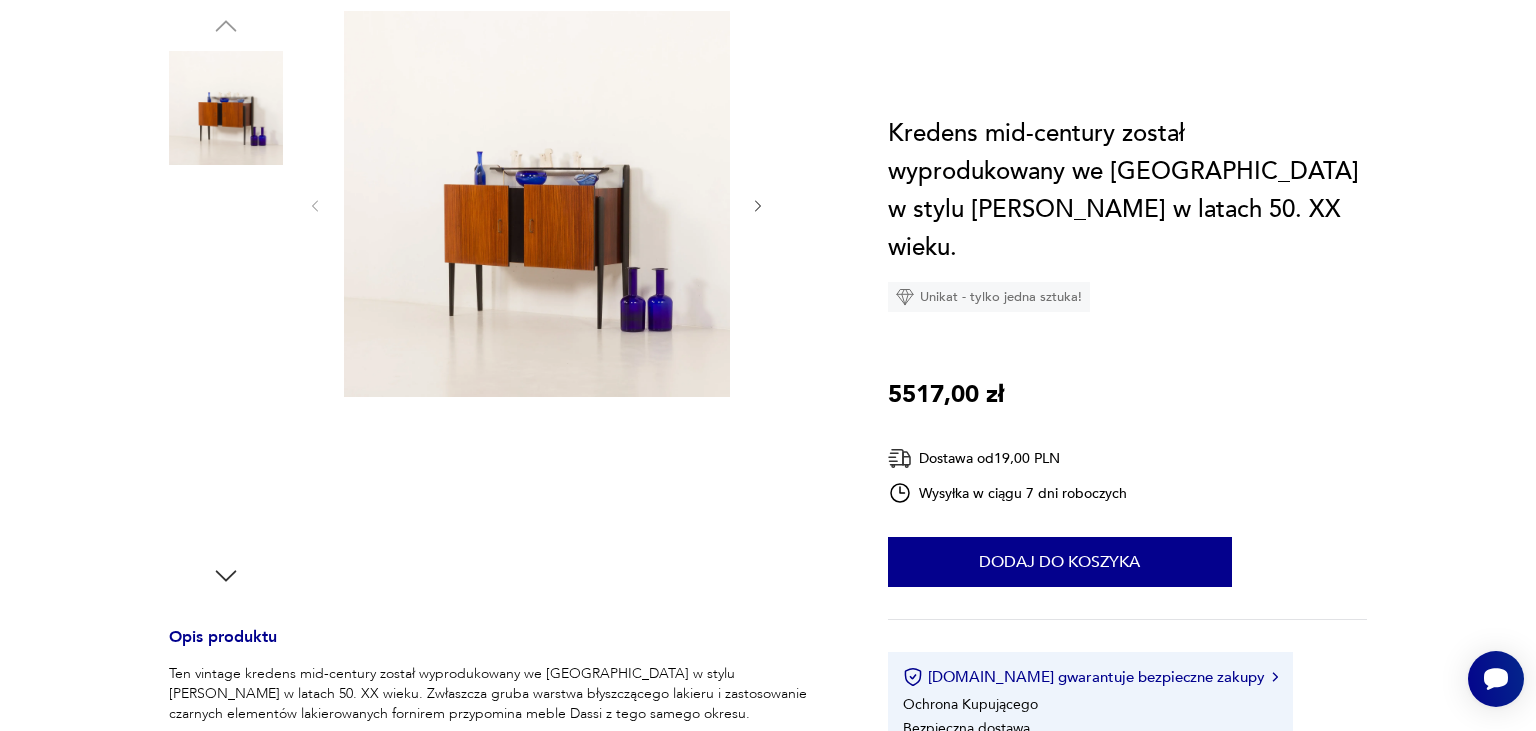 scroll, scrollTop: 0, scrollLeft: 0, axis: both 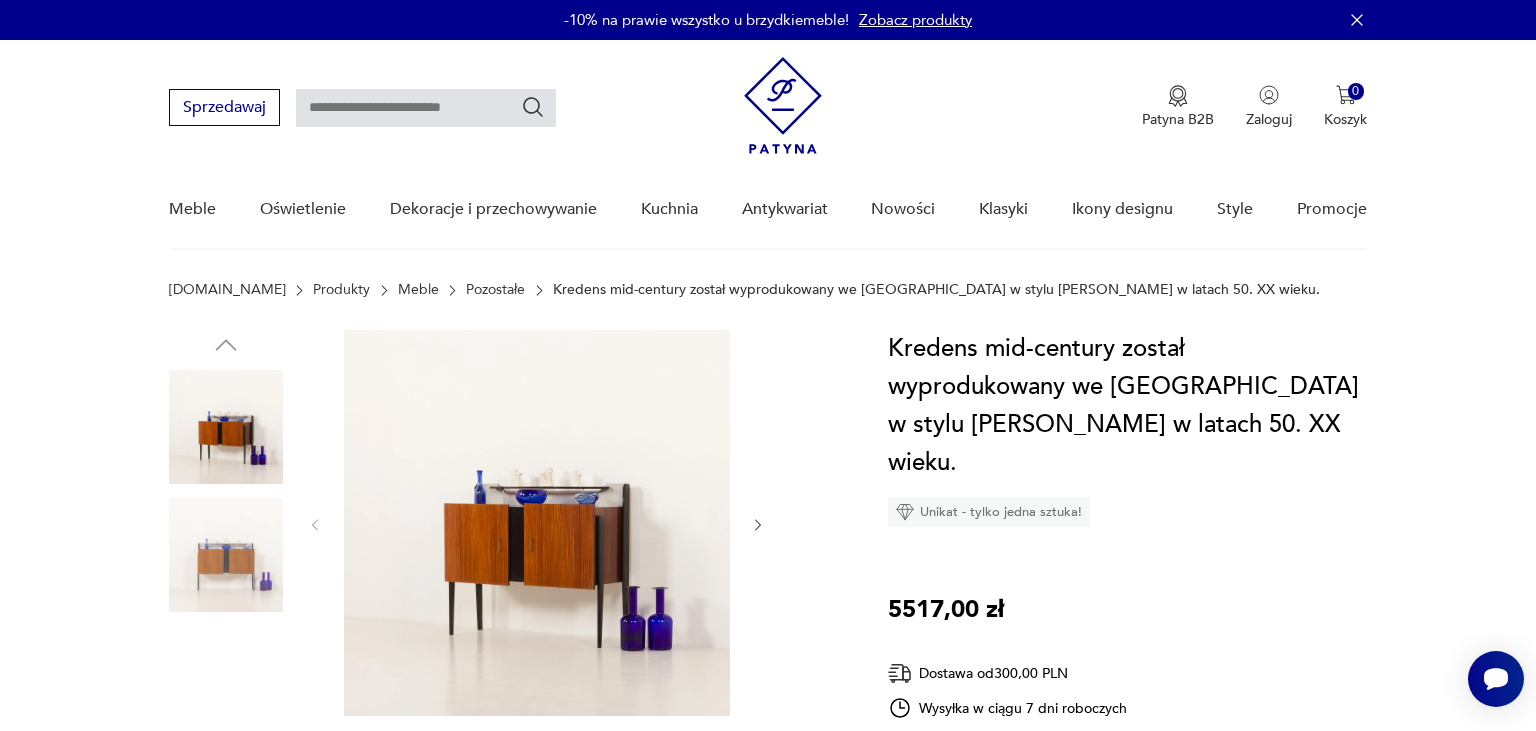 click at bounding box center (537, 523) 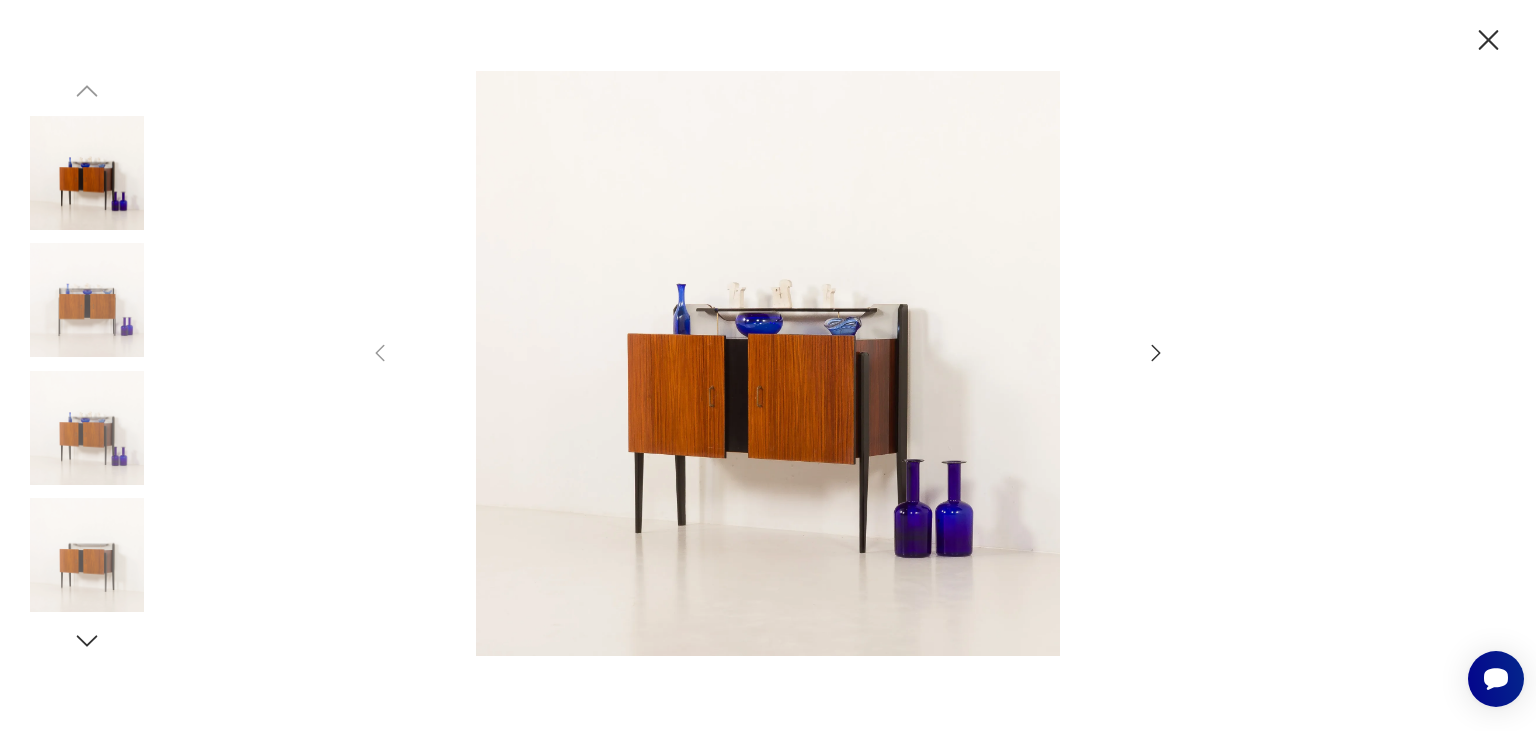 click 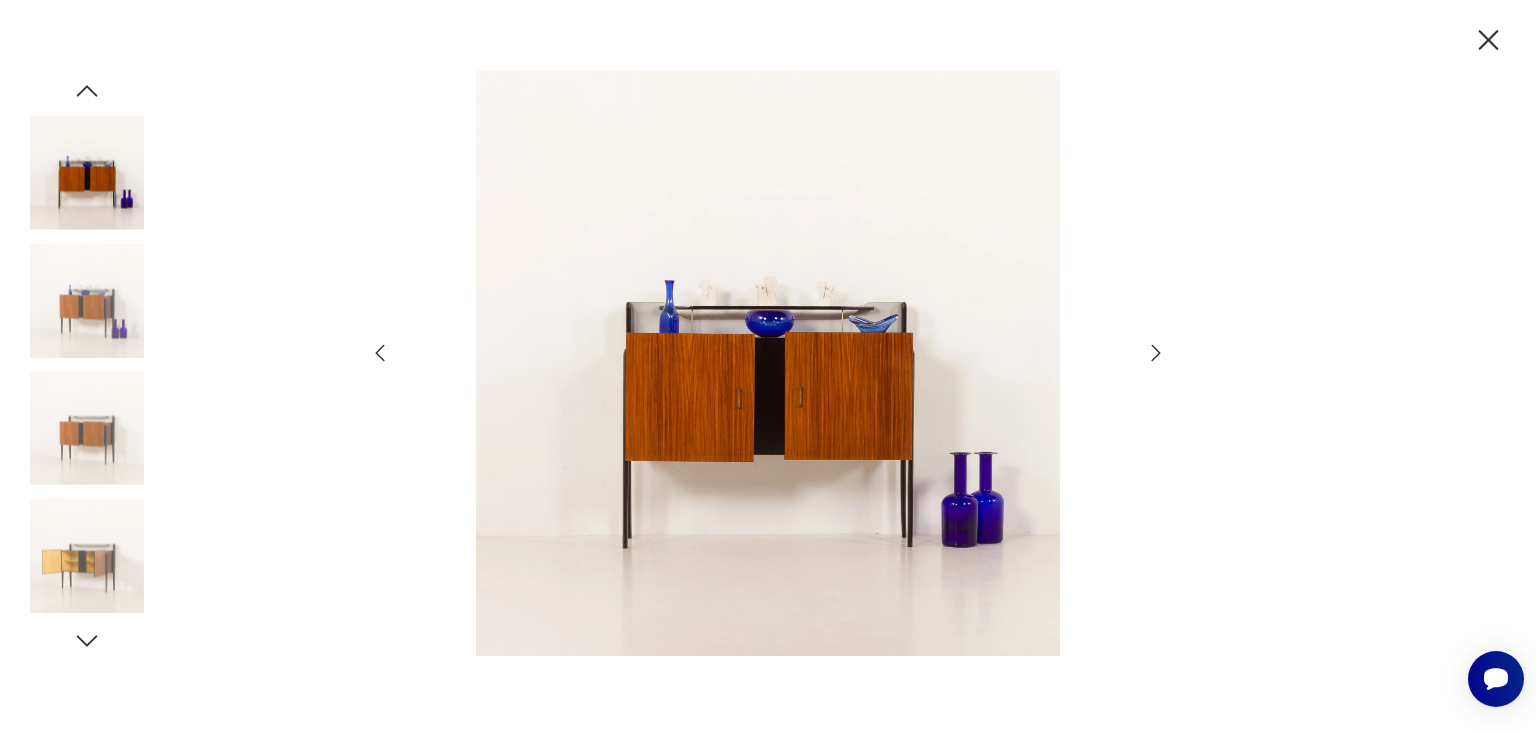 click 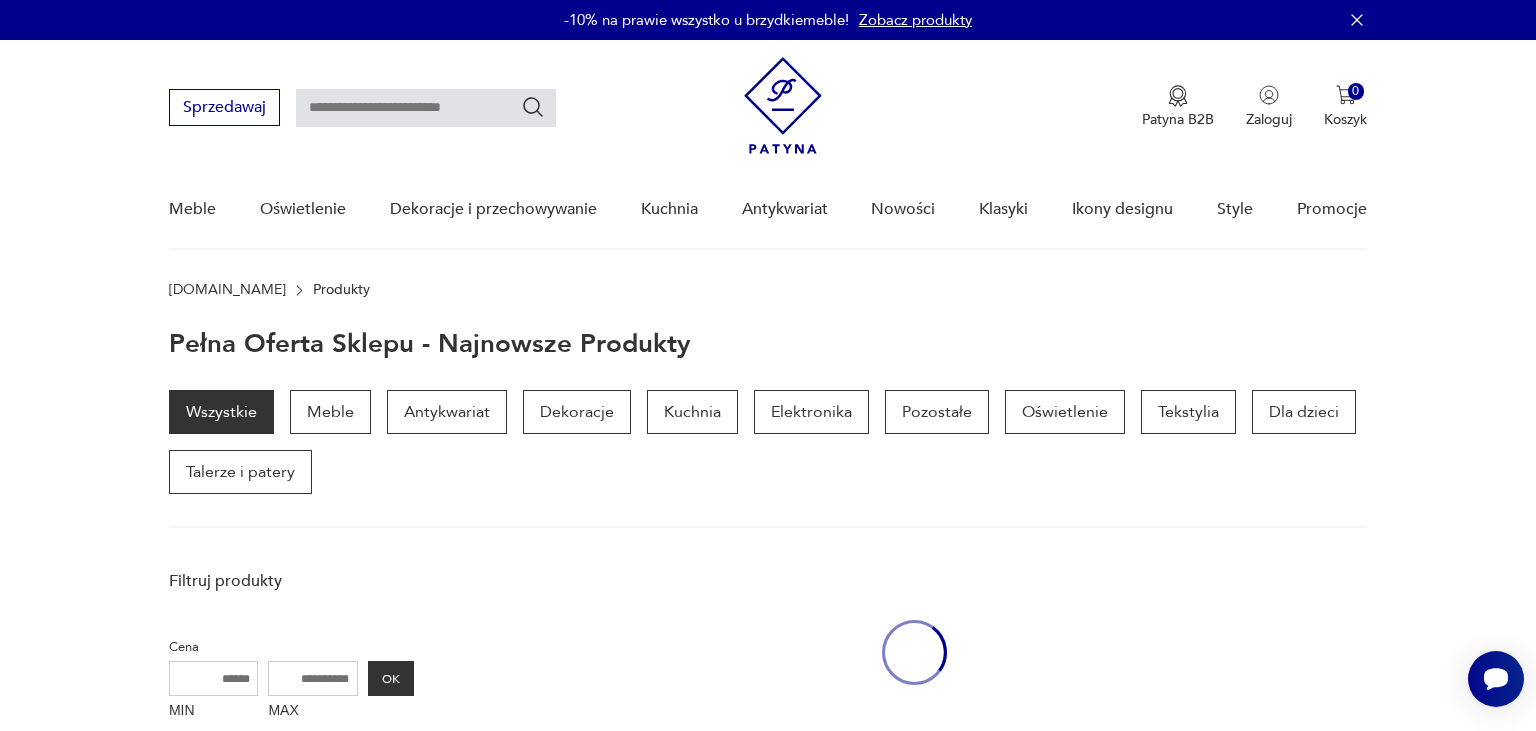 scroll, scrollTop: 1463, scrollLeft: 0, axis: vertical 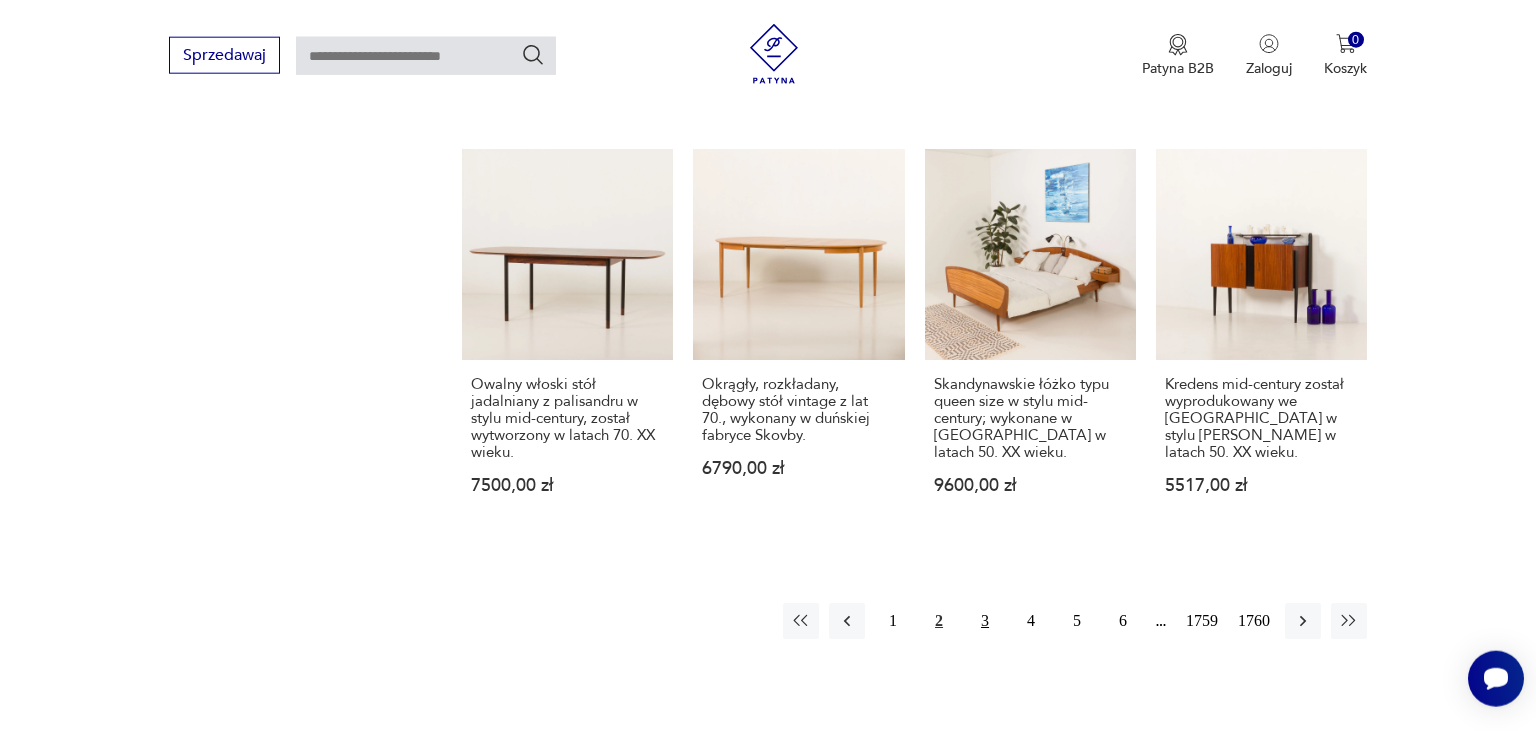 click on "3" at bounding box center (985, 621) 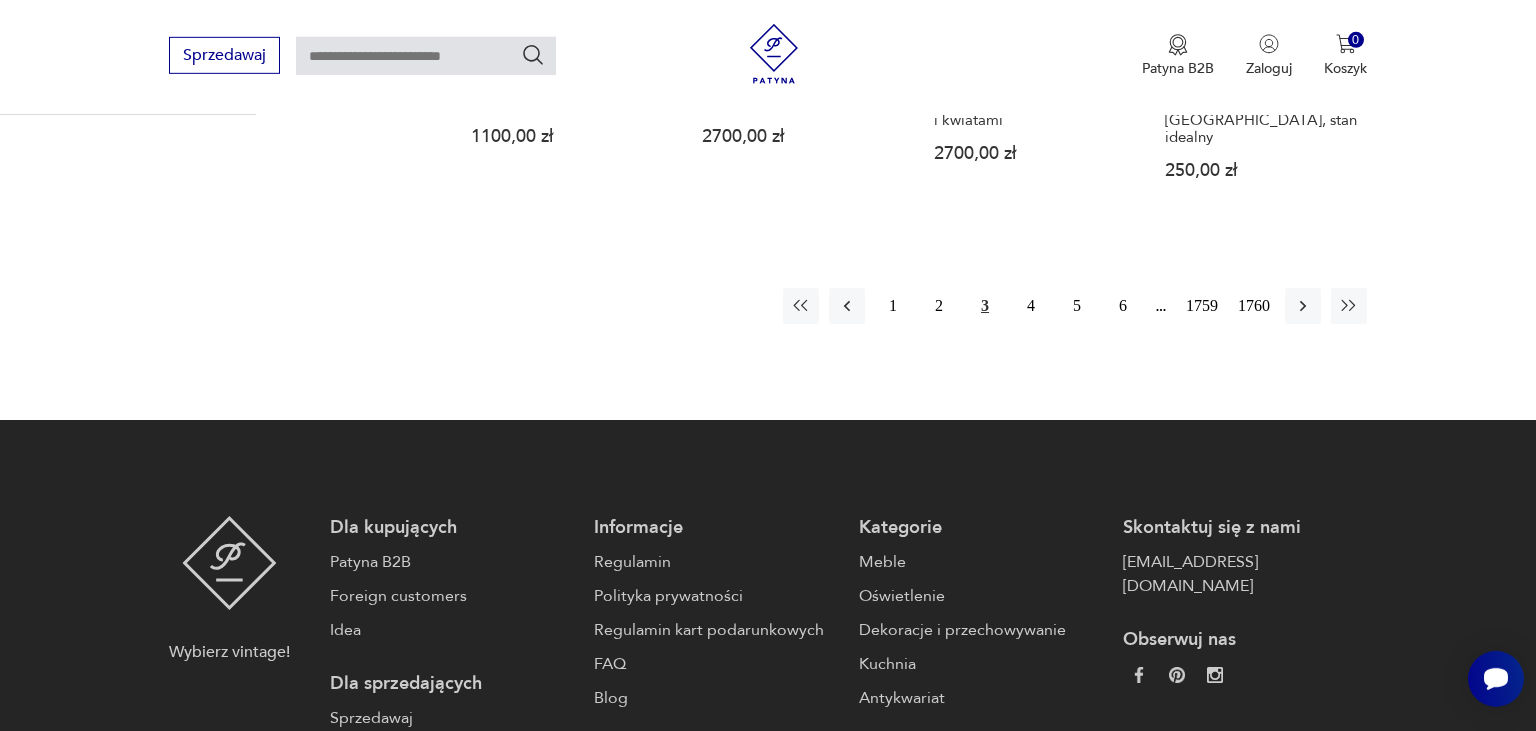 scroll, scrollTop: 2053, scrollLeft: 0, axis: vertical 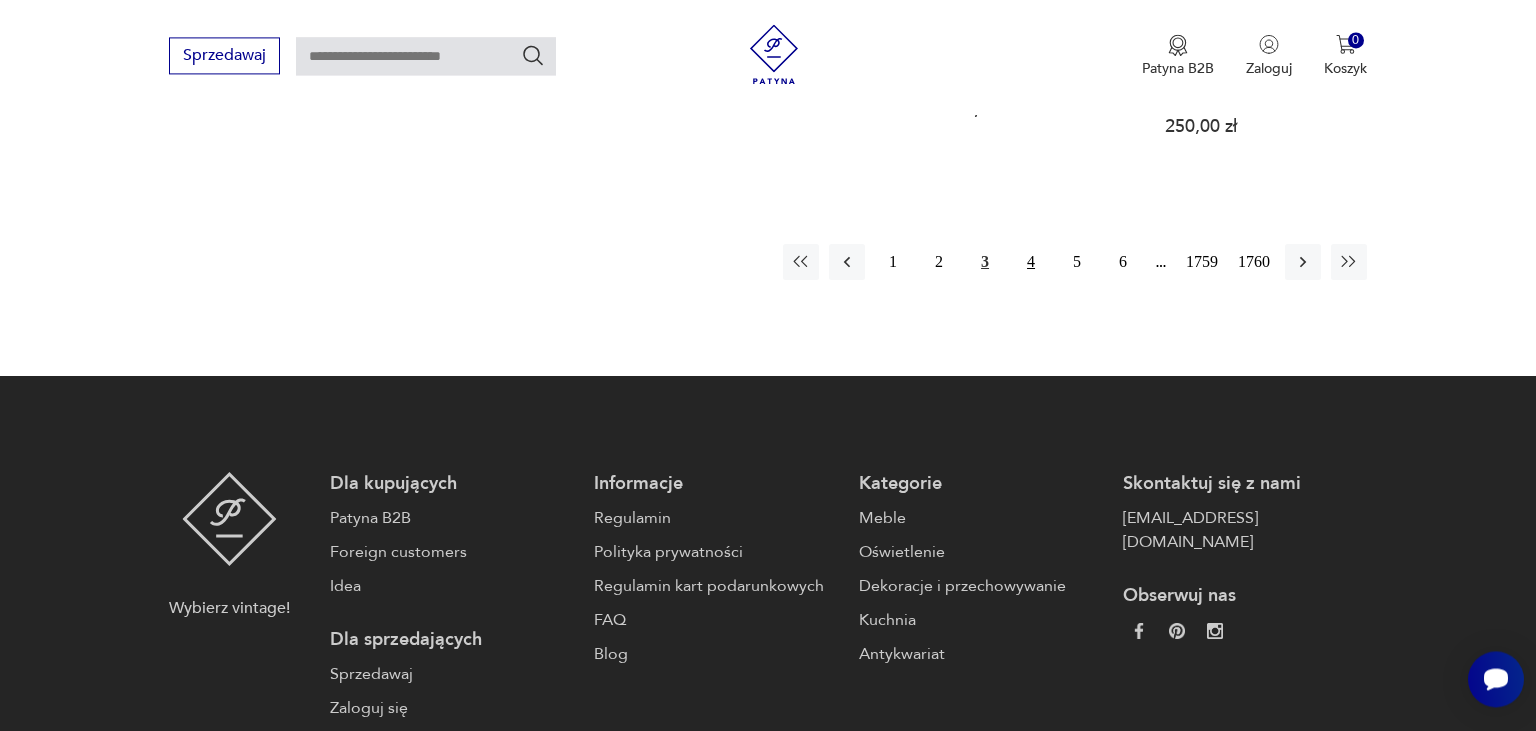 click on "4" at bounding box center (1031, 262) 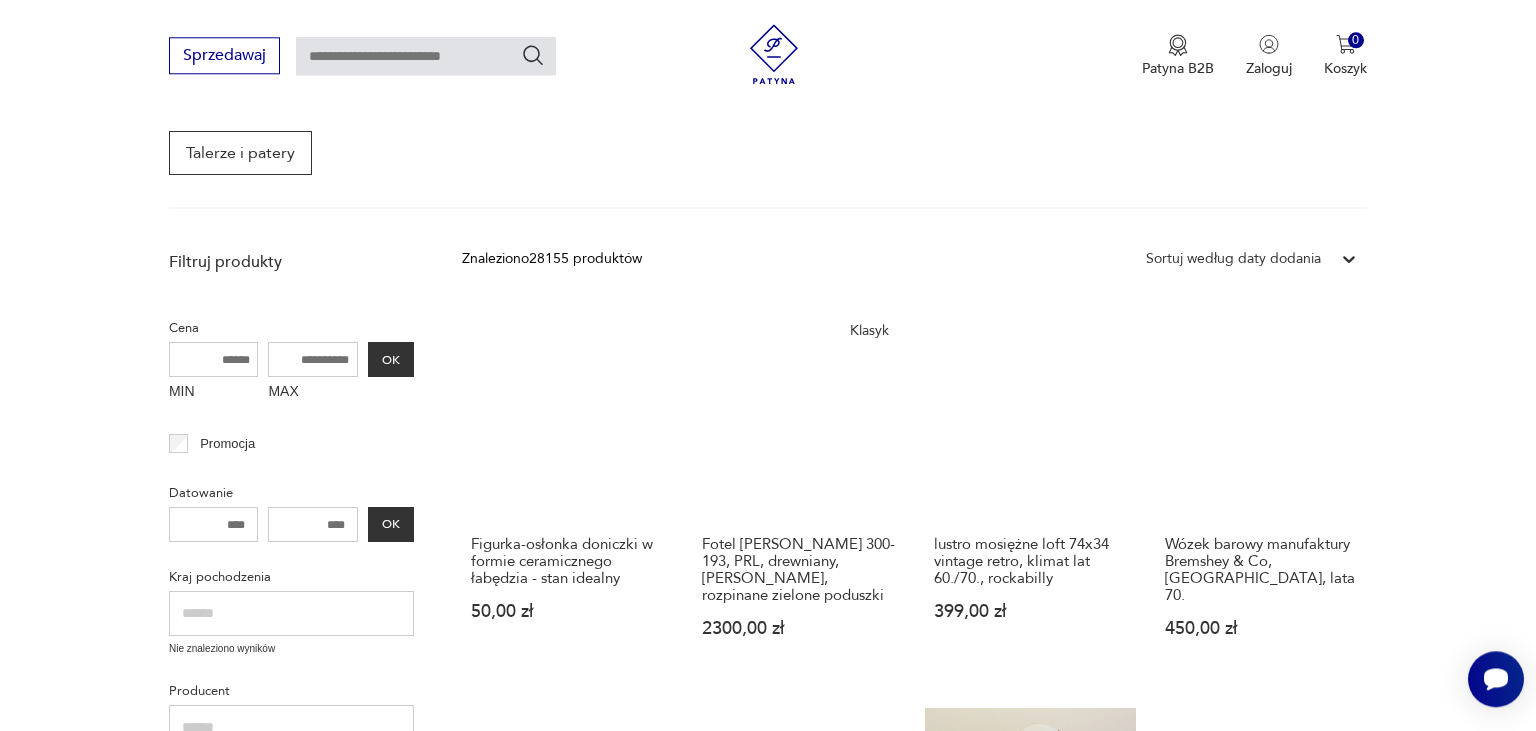 scroll, scrollTop: 363, scrollLeft: 0, axis: vertical 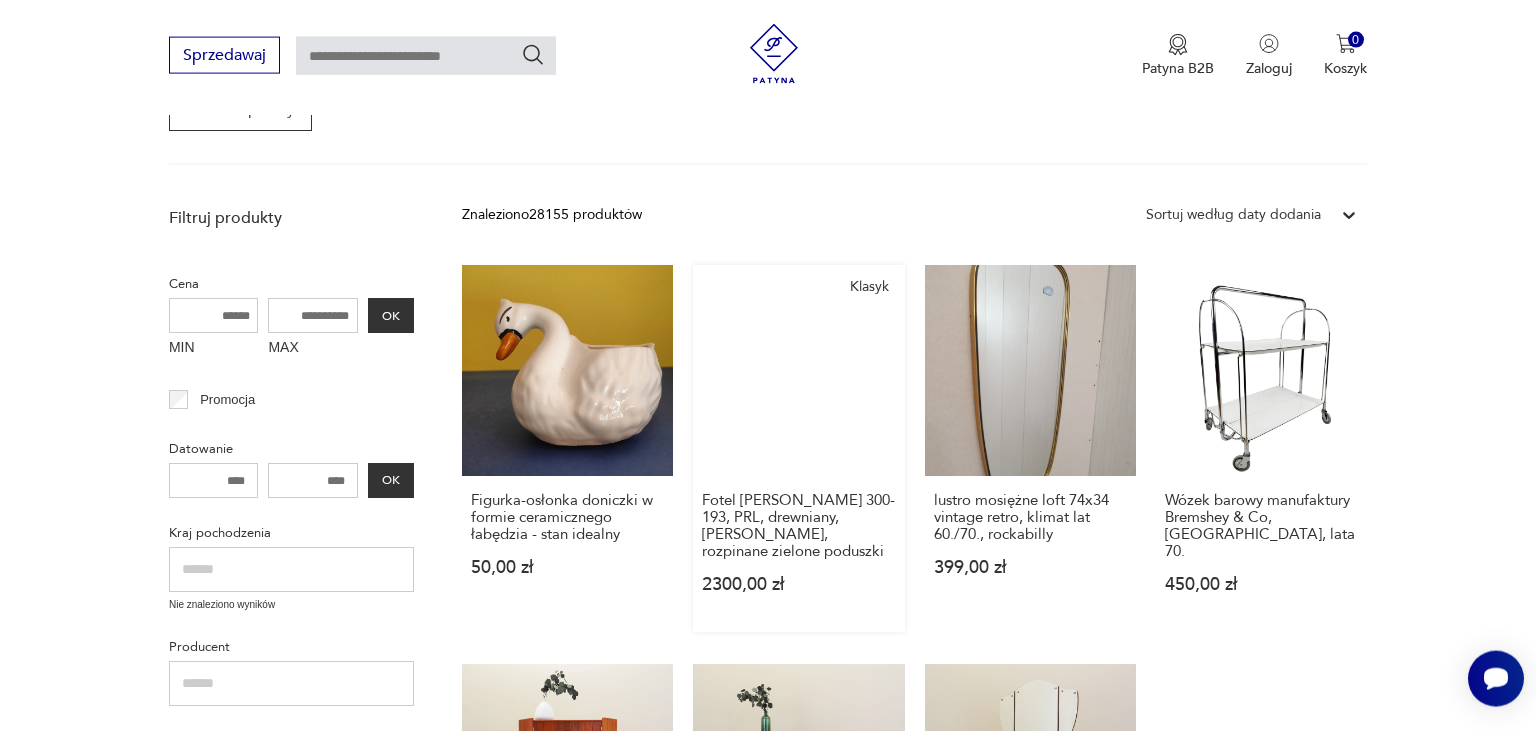 click on "Klasyk Fotel Stefan 300-193, PRL, drewniany, Bączyk, rozpinane zielone poduszki 2300,00 zł" at bounding box center [798, 448] 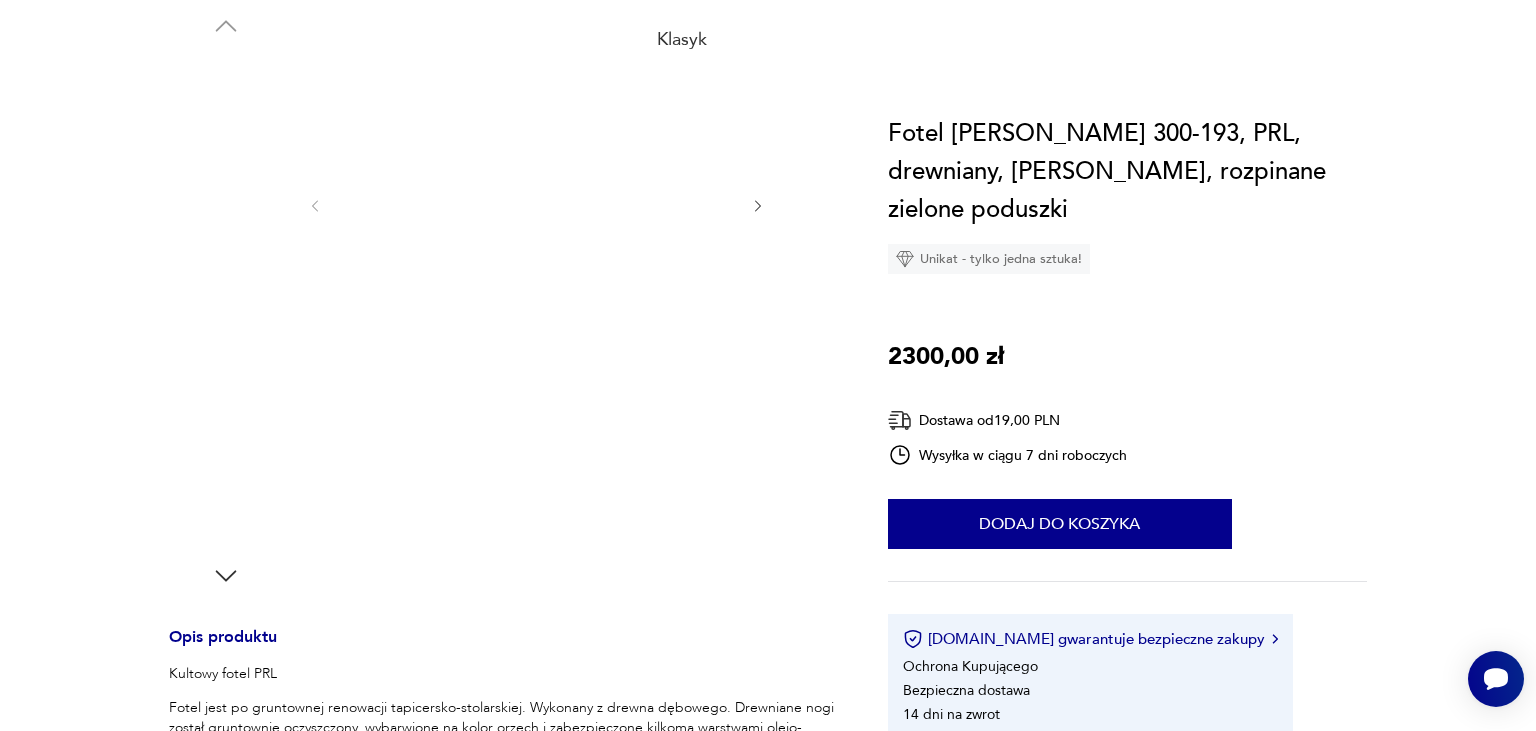scroll, scrollTop: 0, scrollLeft: 0, axis: both 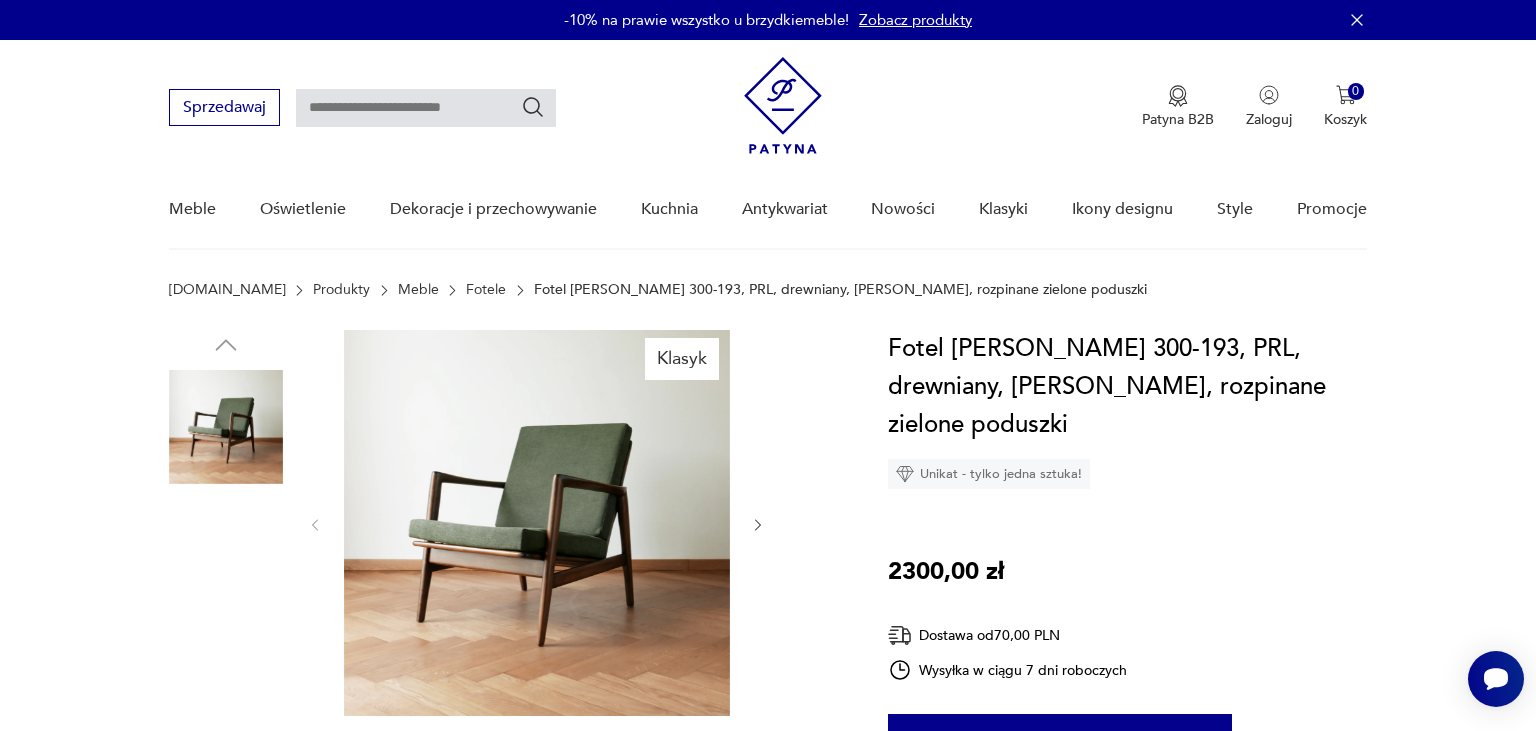 click at bounding box center (537, 523) 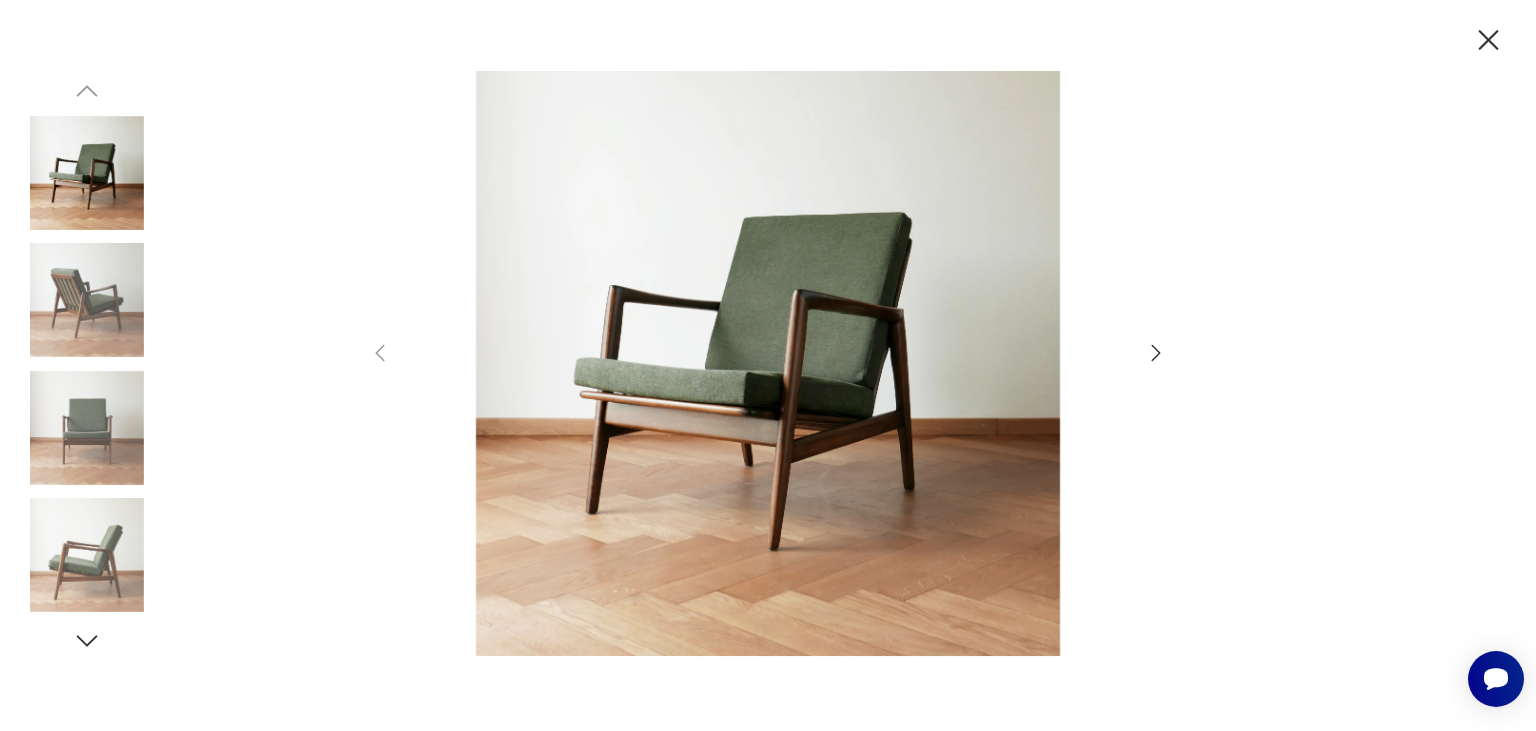click 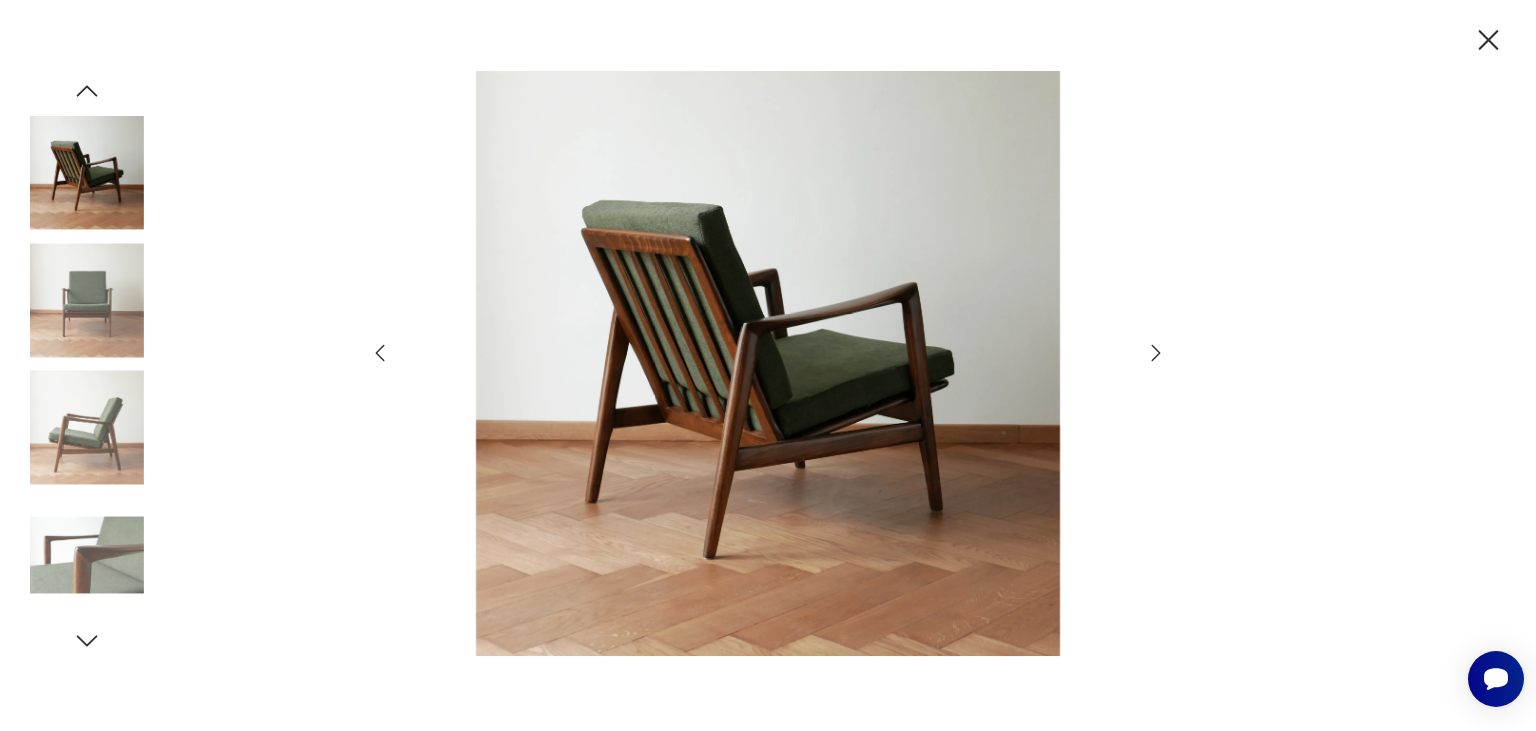 click 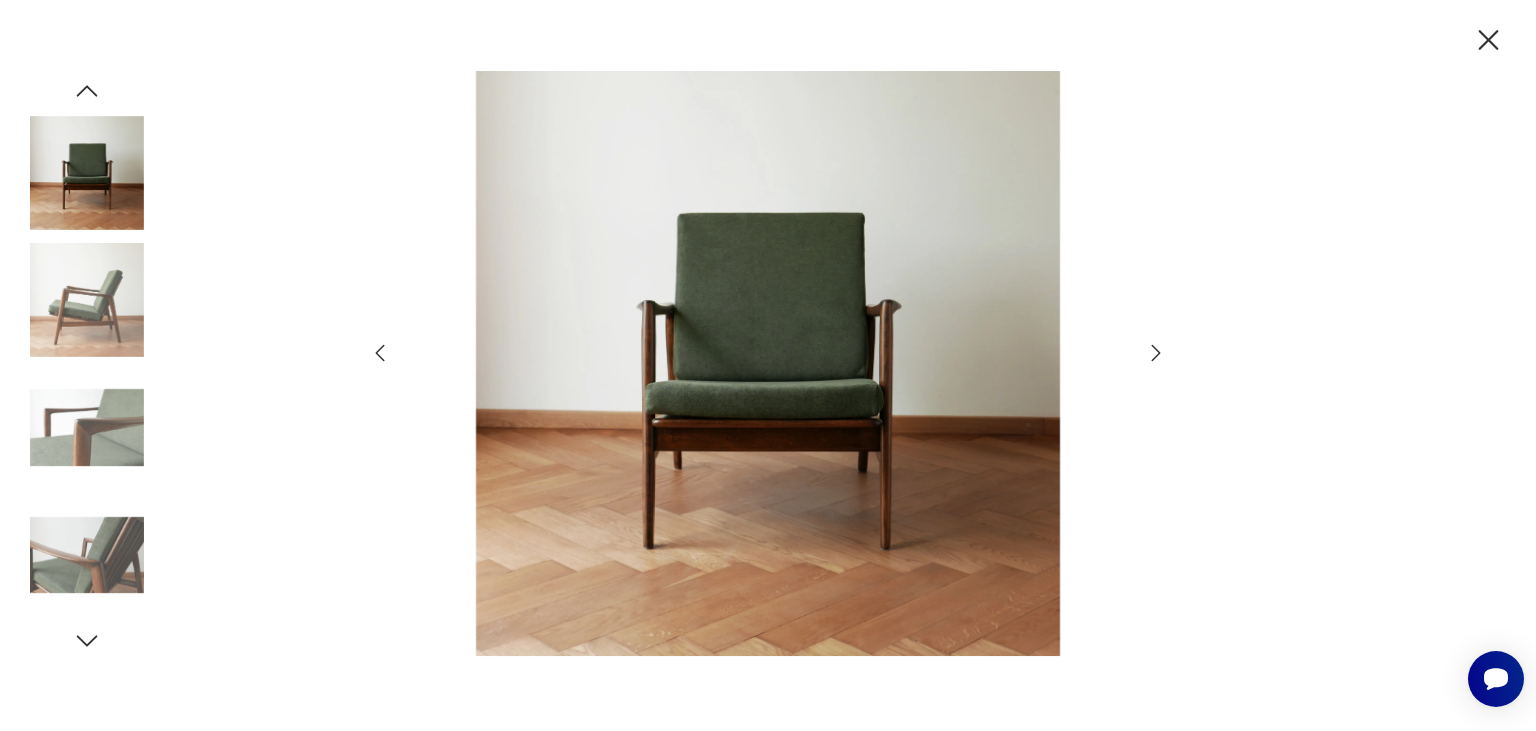 click 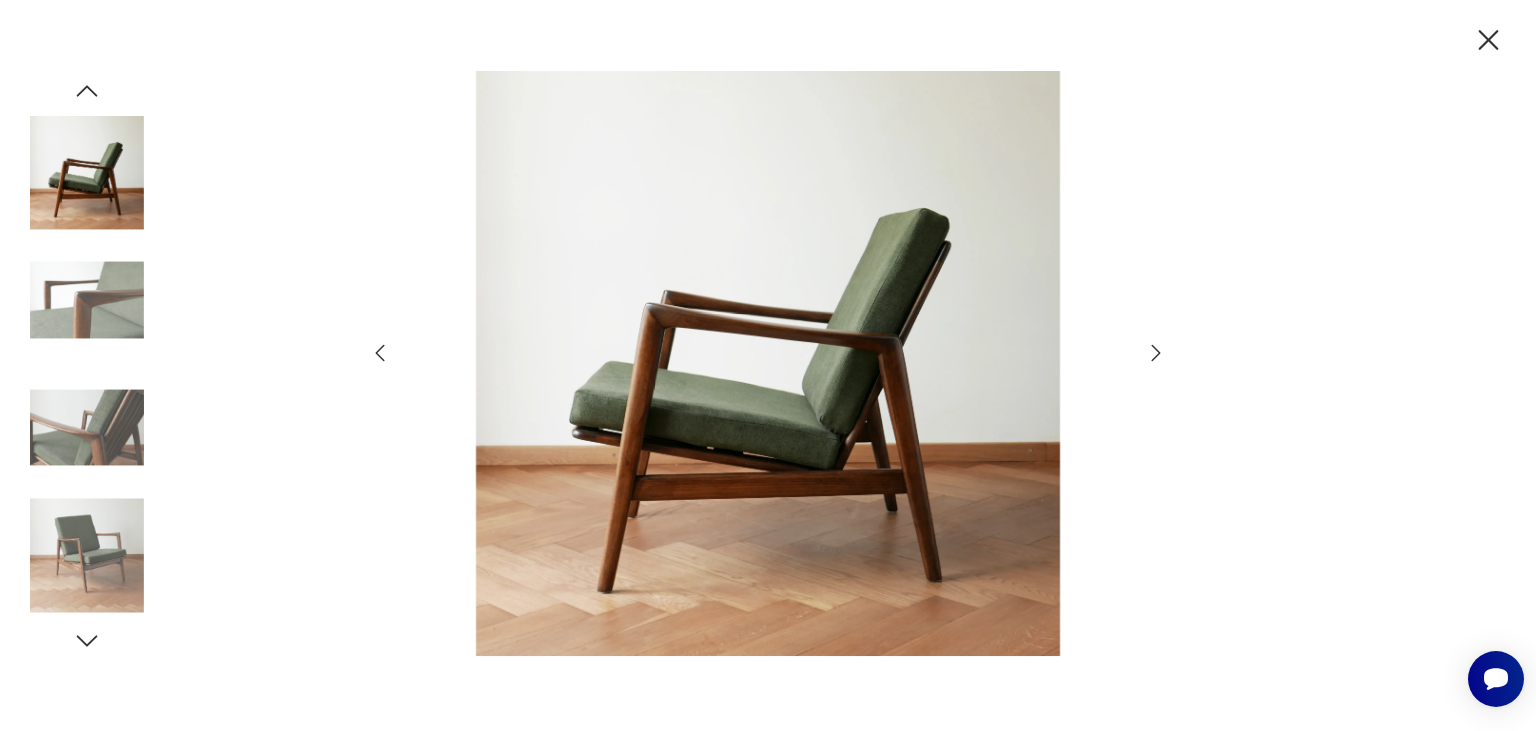 click 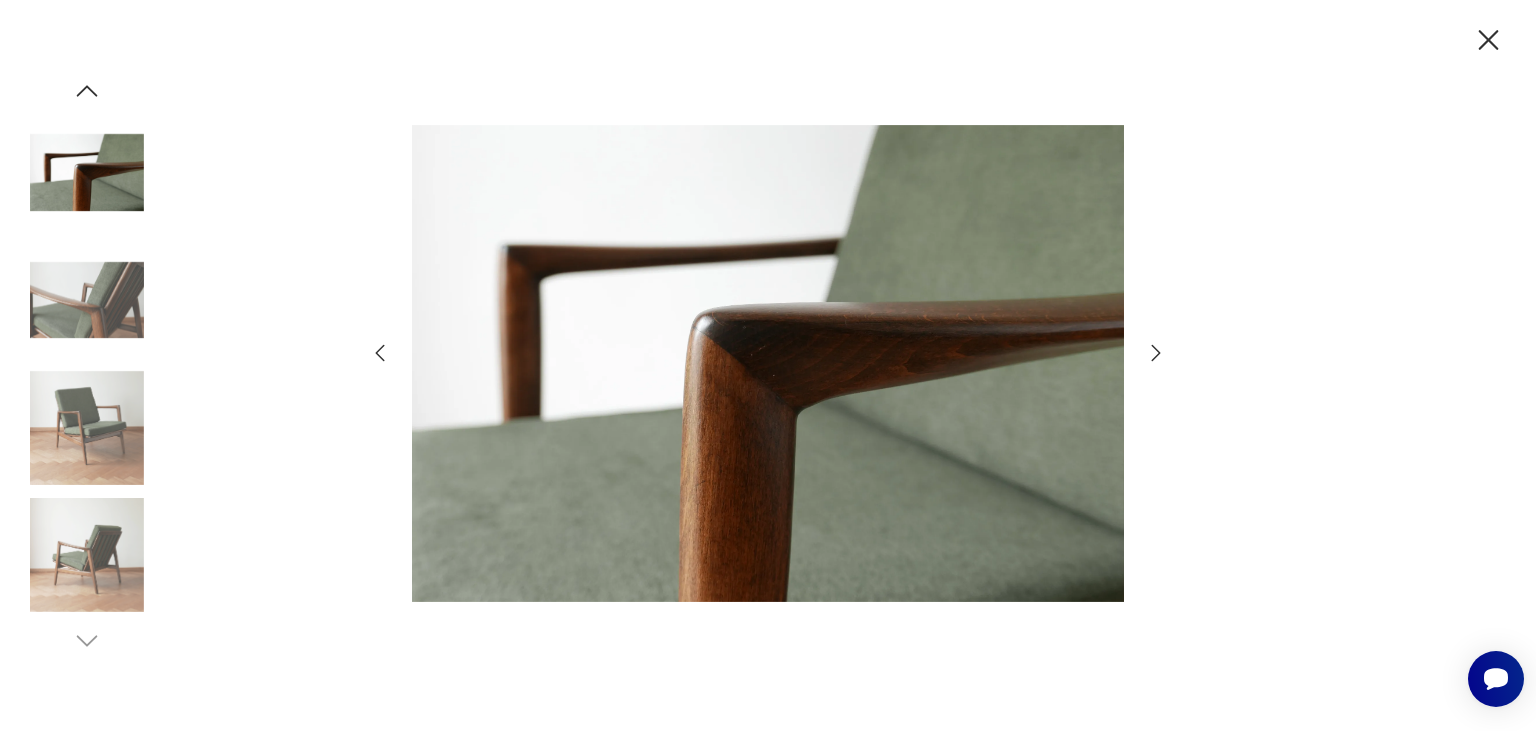 click 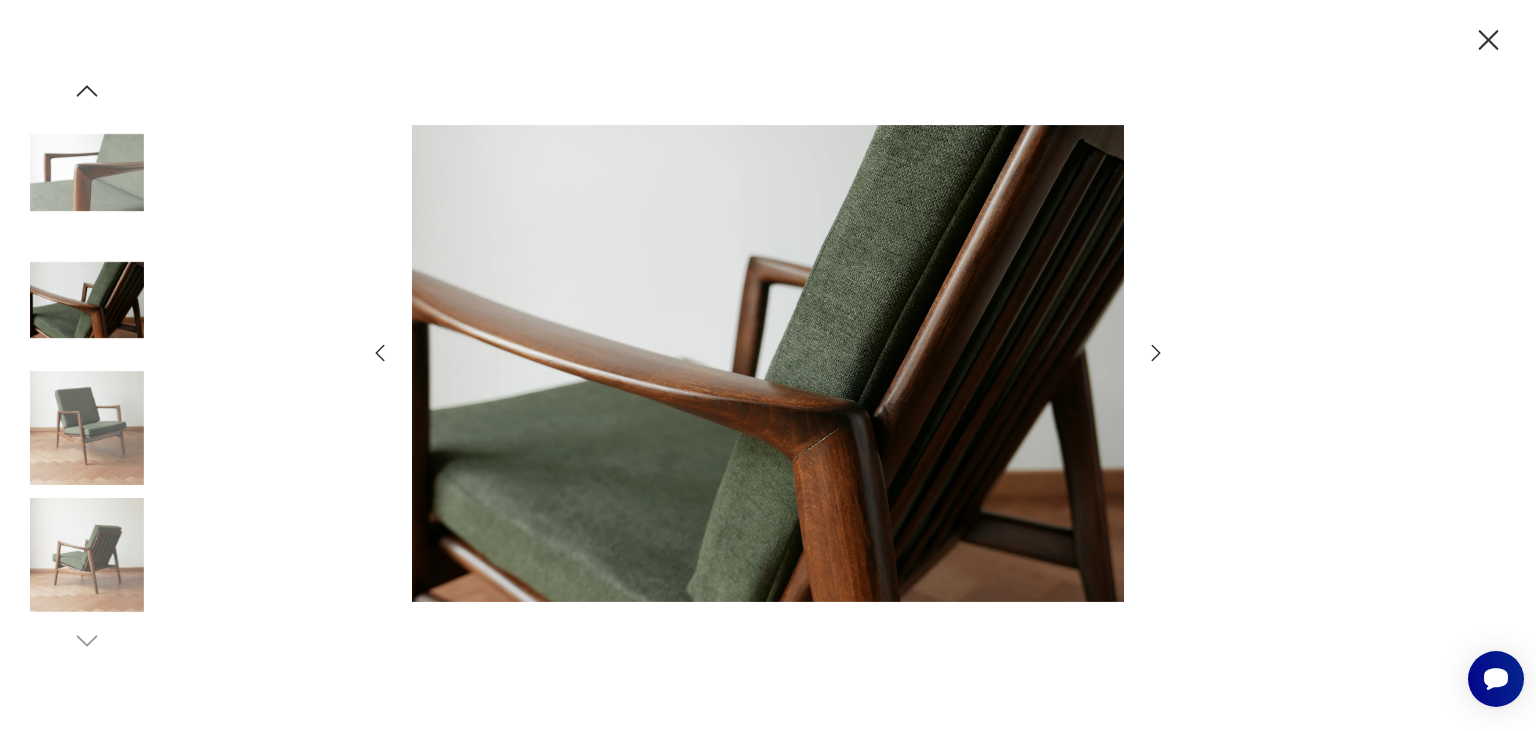 click 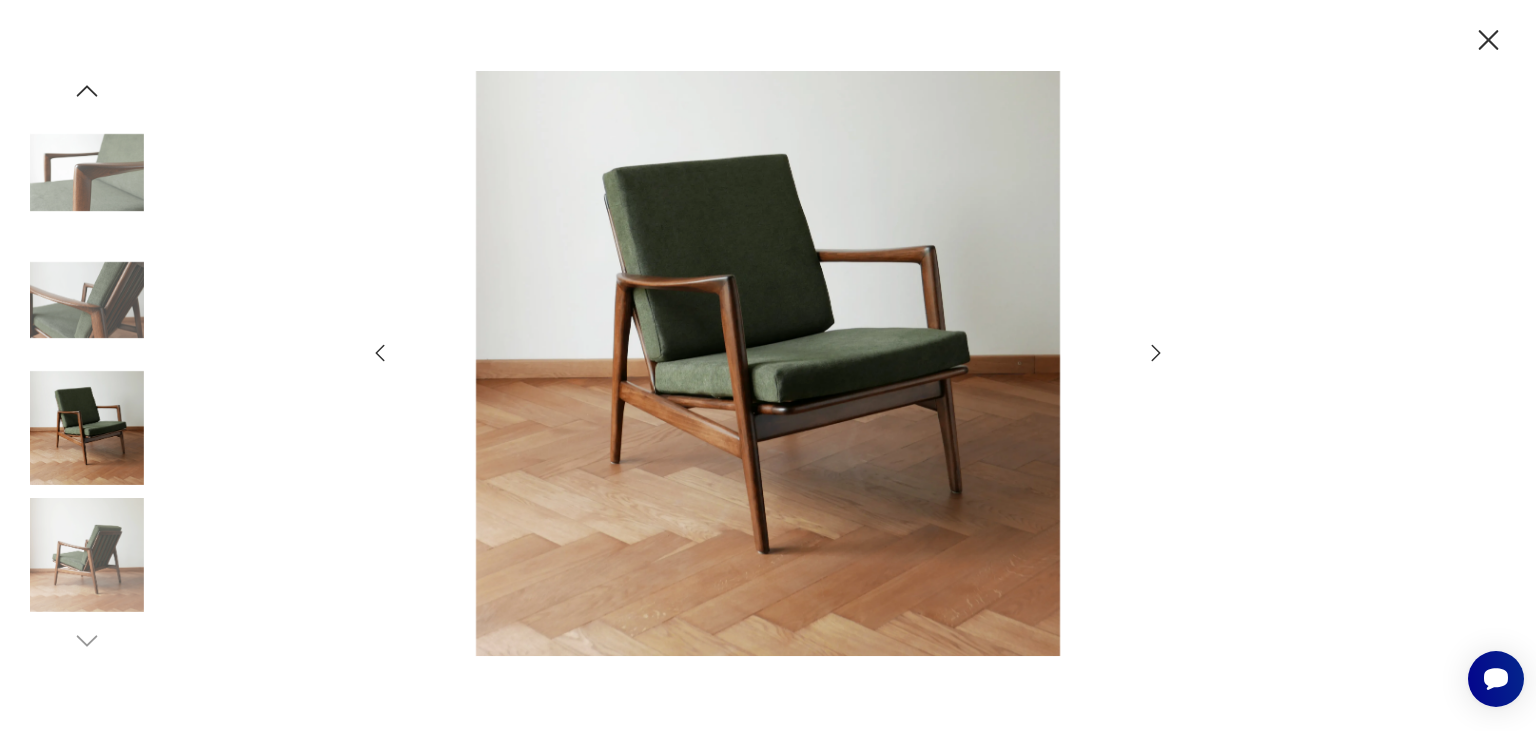 click 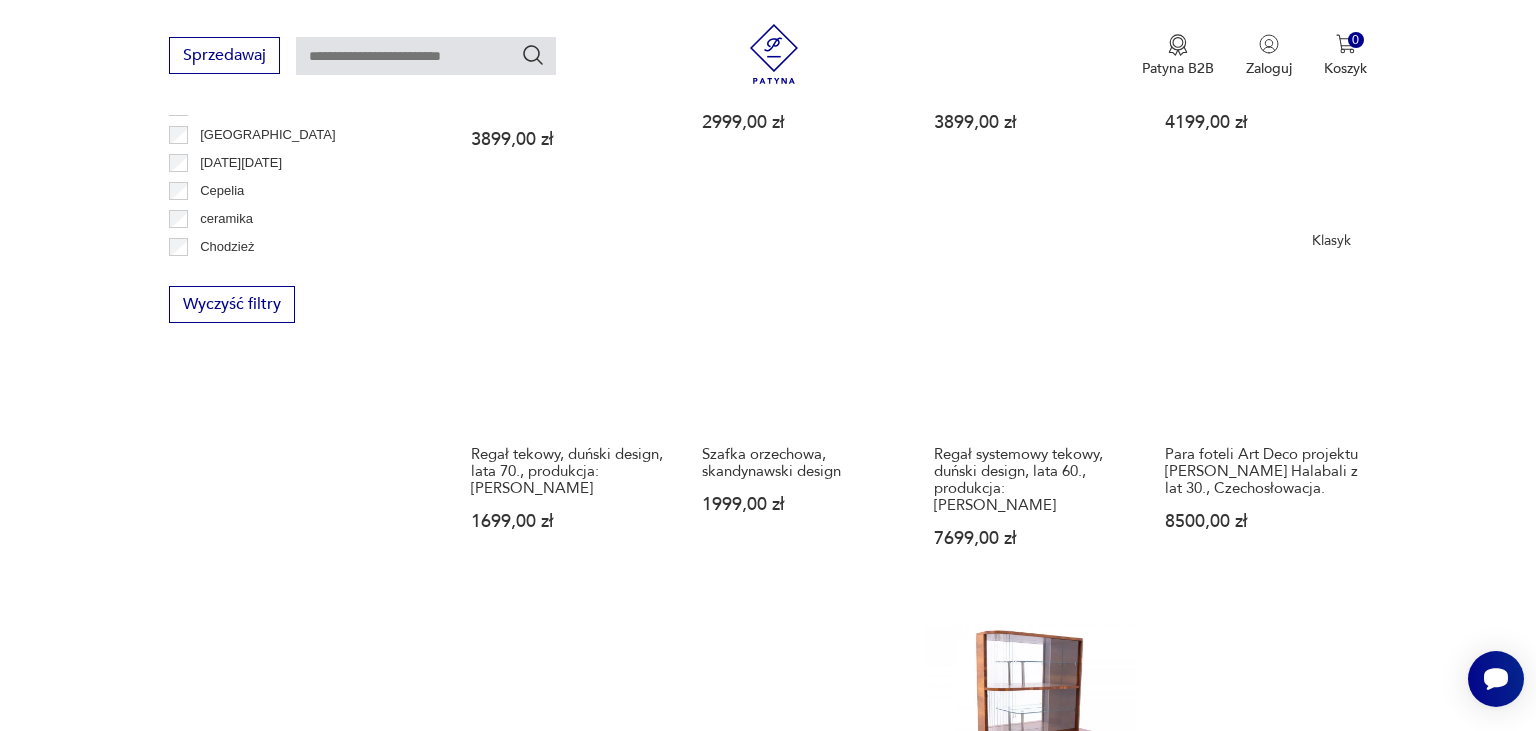 scroll, scrollTop: 1736, scrollLeft: 0, axis: vertical 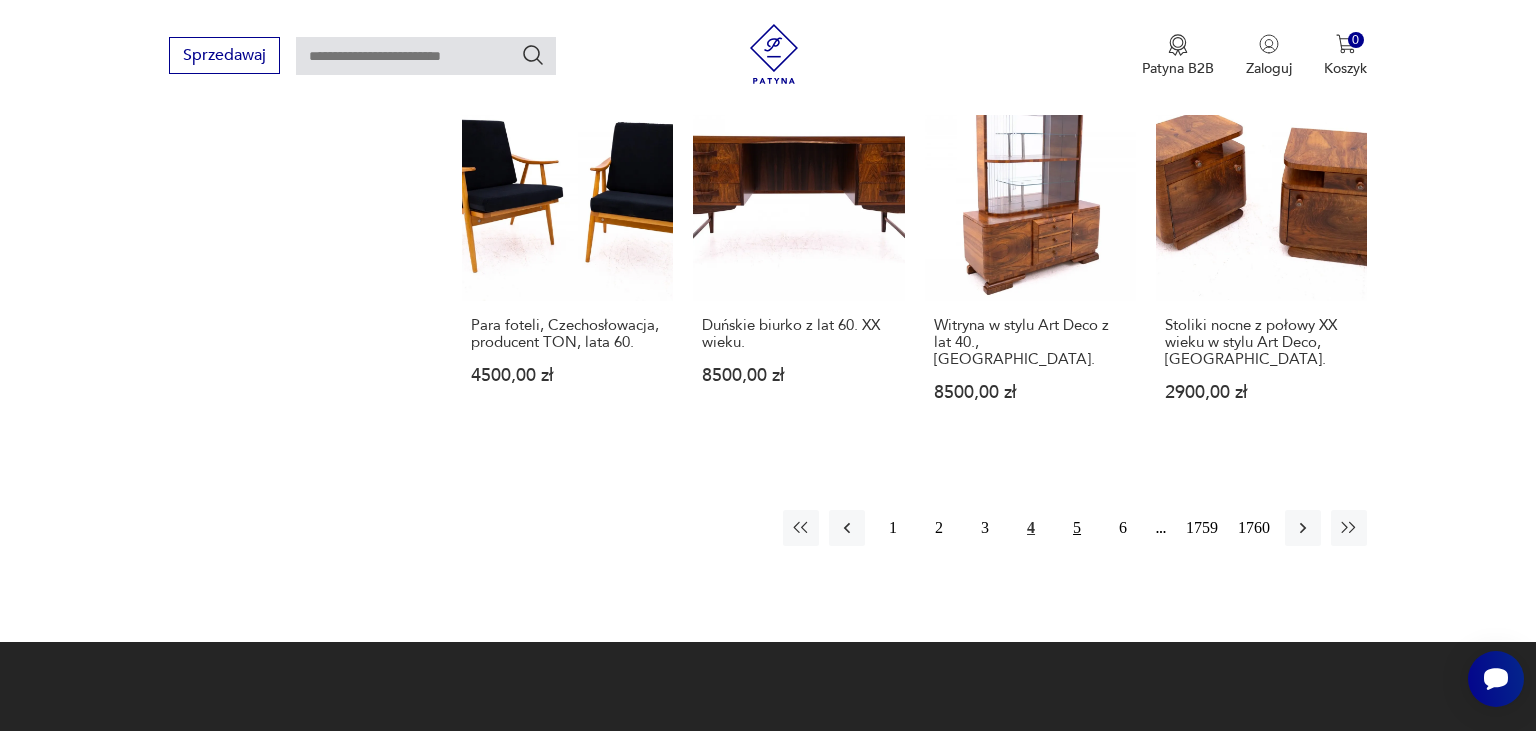 click on "5" at bounding box center (1077, 528) 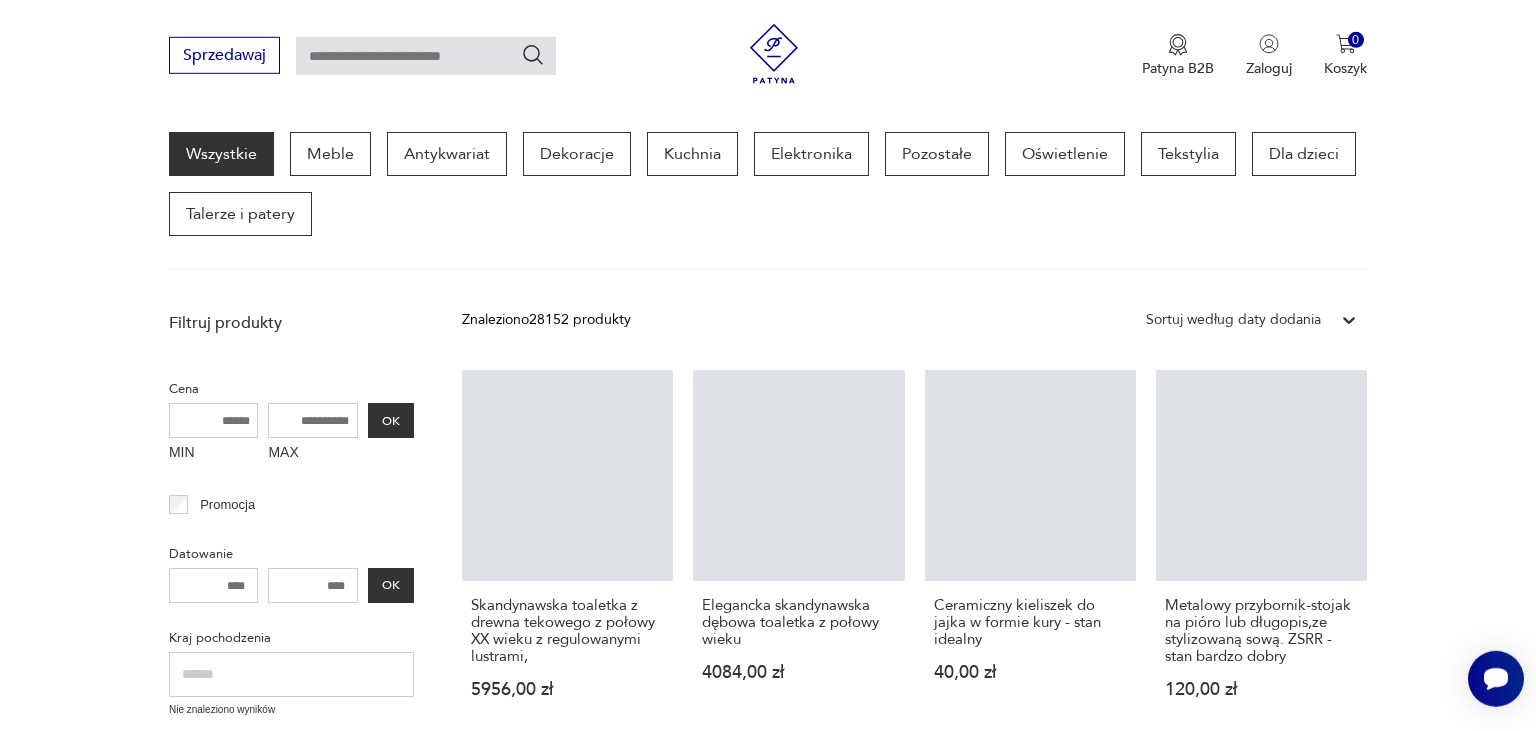 scroll, scrollTop: 258, scrollLeft: 0, axis: vertical 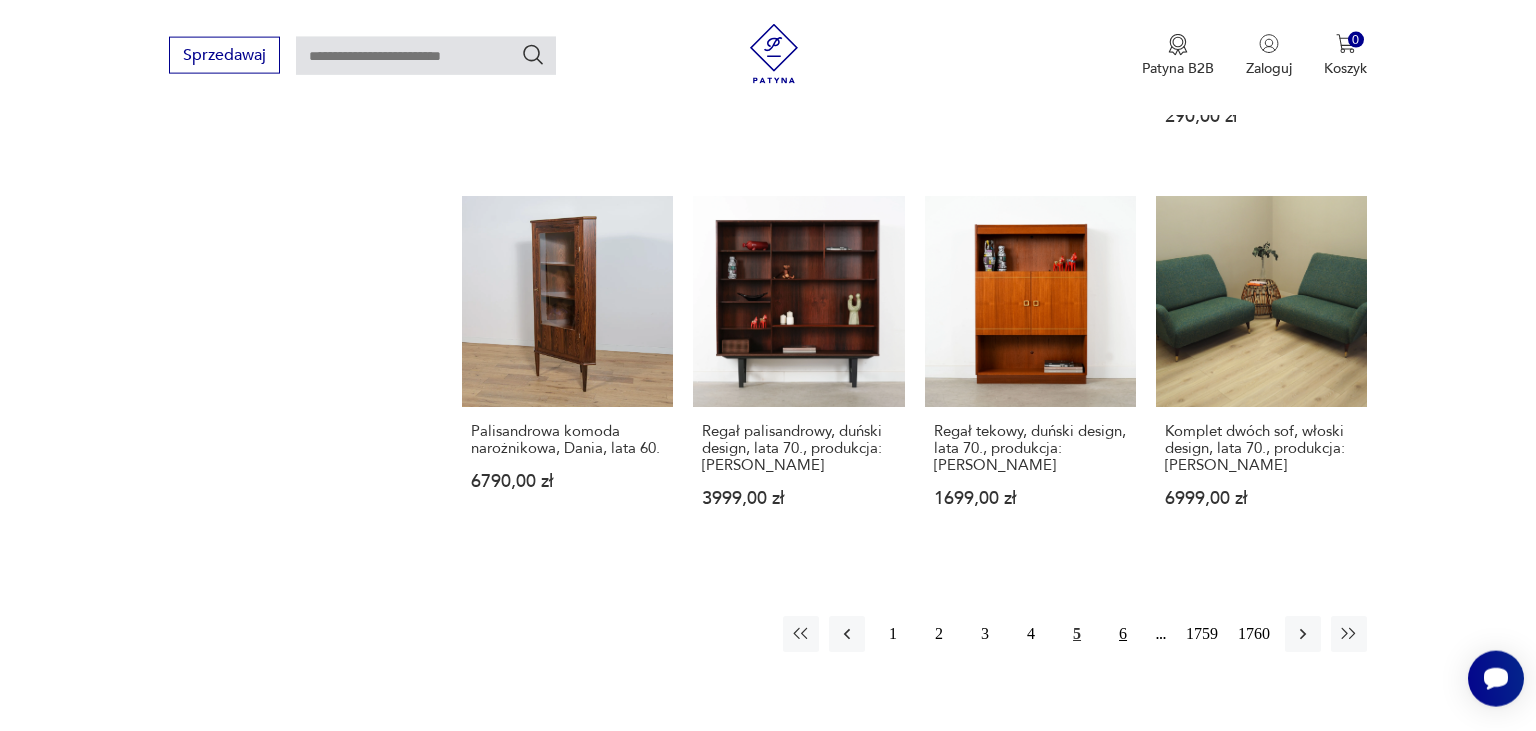 click on "6" at bounding box center [1123, 634] 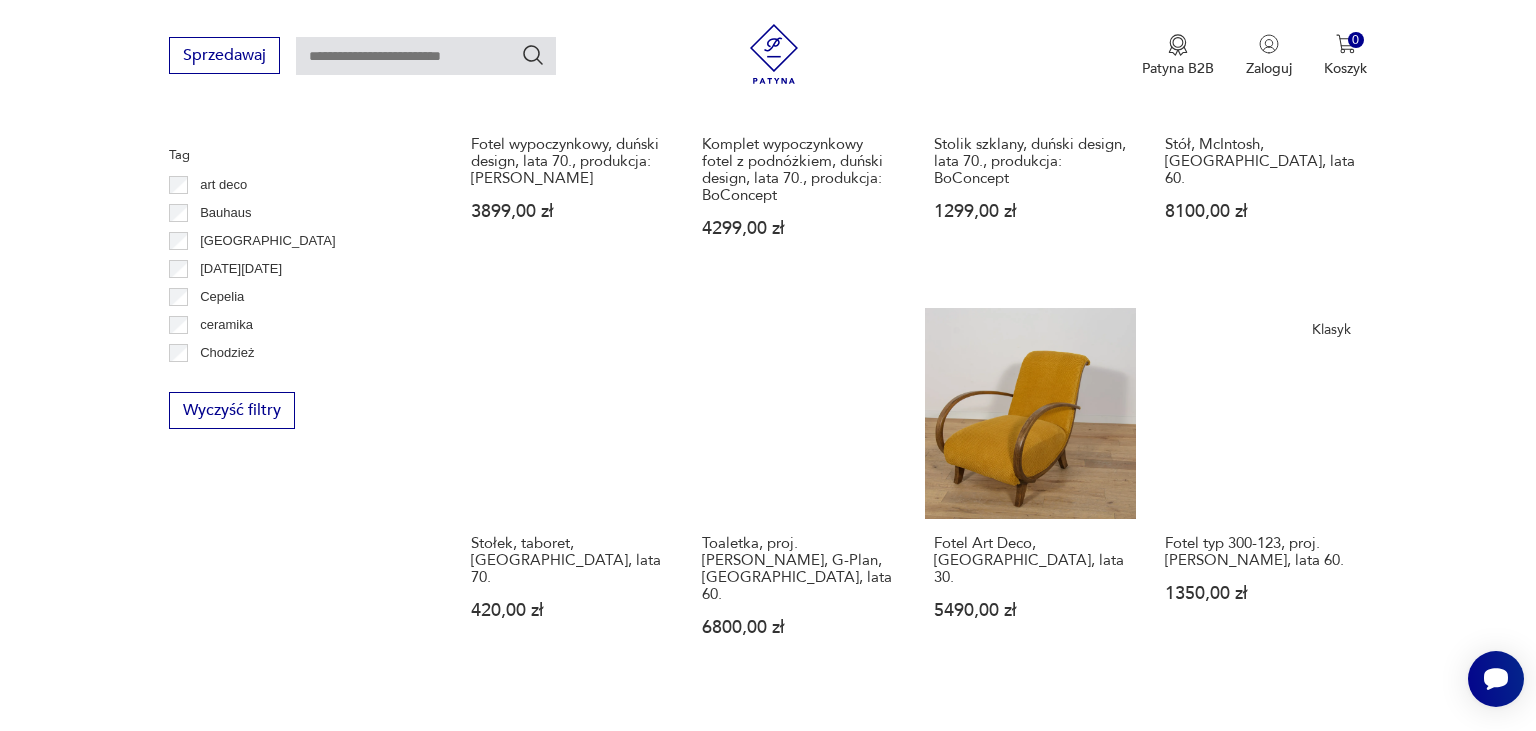 scroll, scrollTop: 1630, scrollLeft: 0, axis: vertical 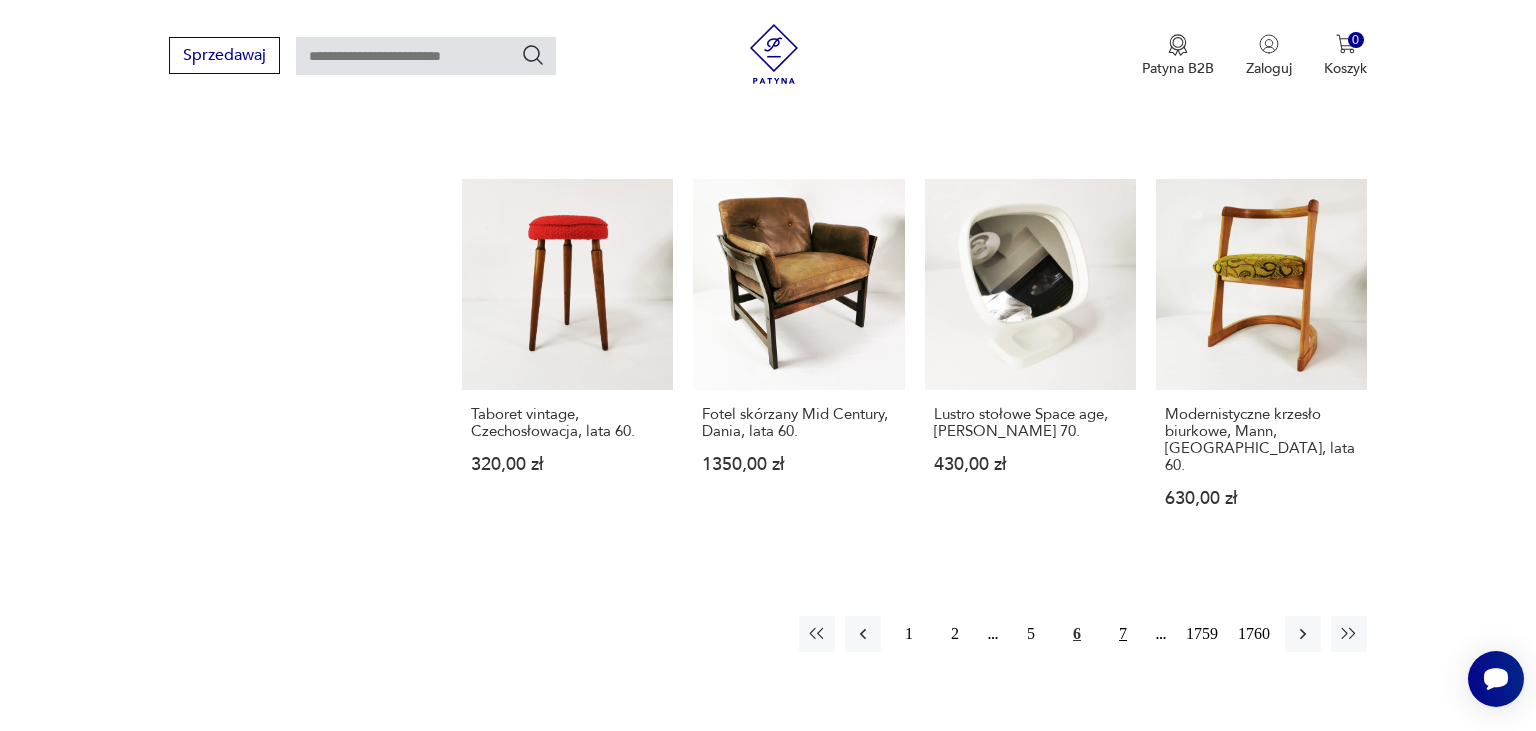 click on "7" at bounding box center (1123, 634) 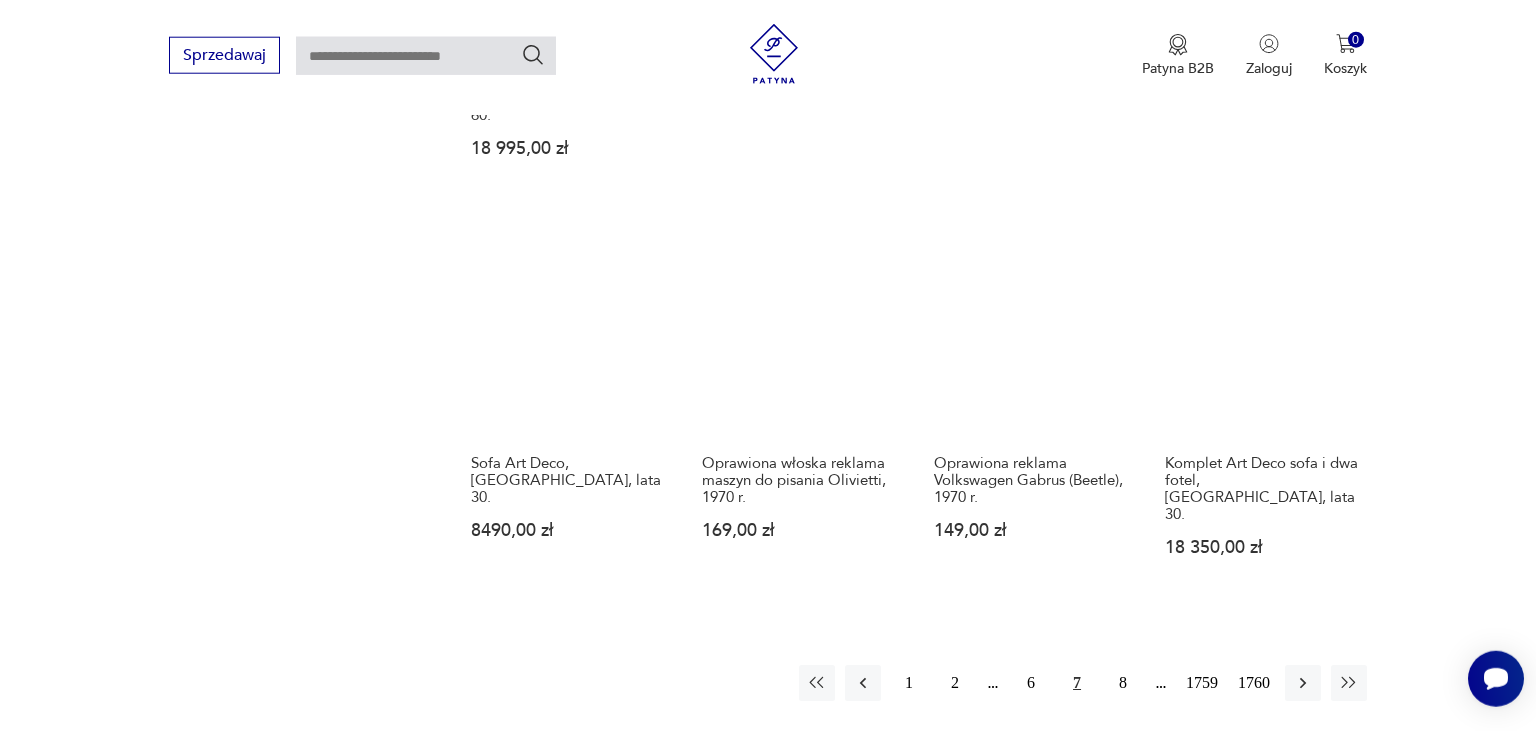 scroll, scrollTop: 1630, scrollLeft: 0, axis: vertical 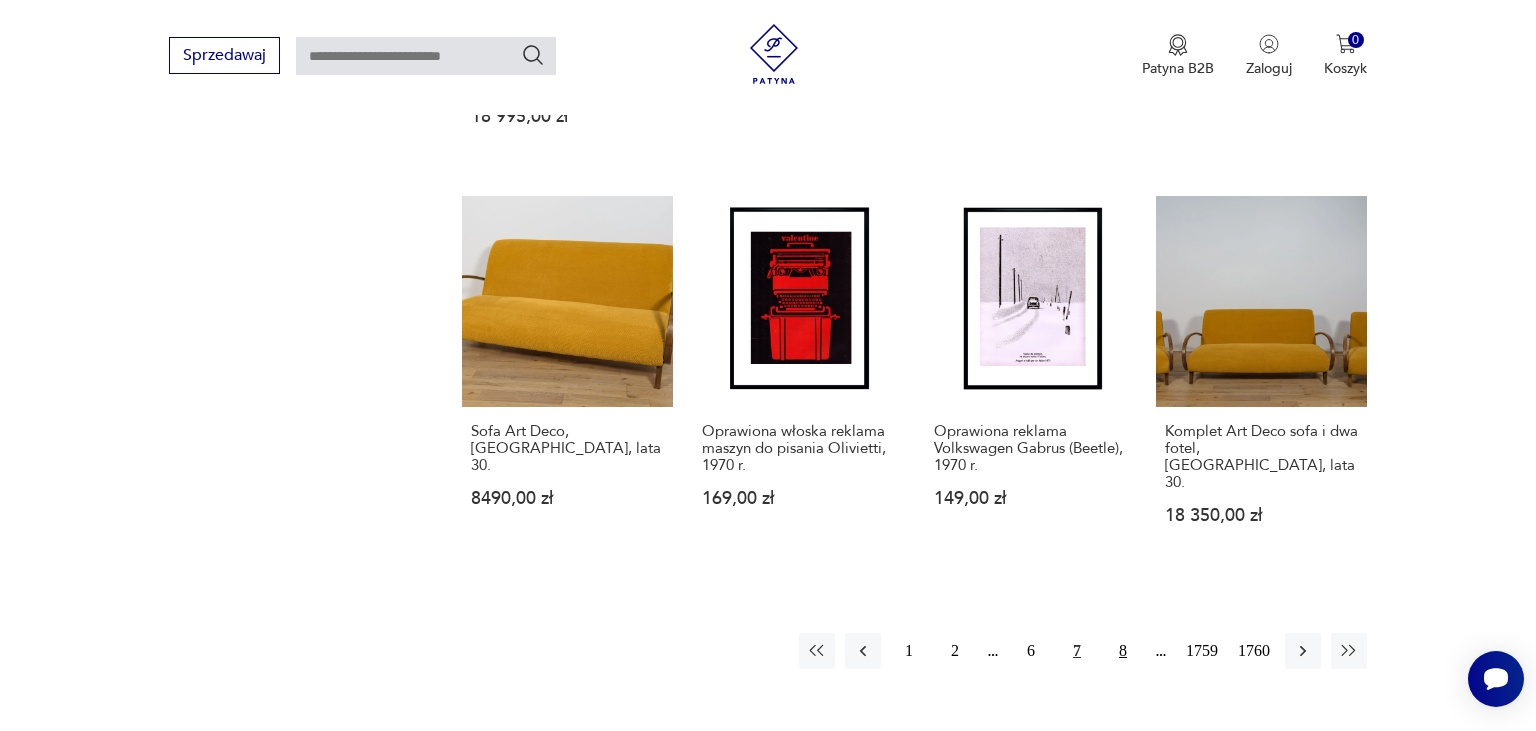 click on "8" at bounding box center [1123, 651] 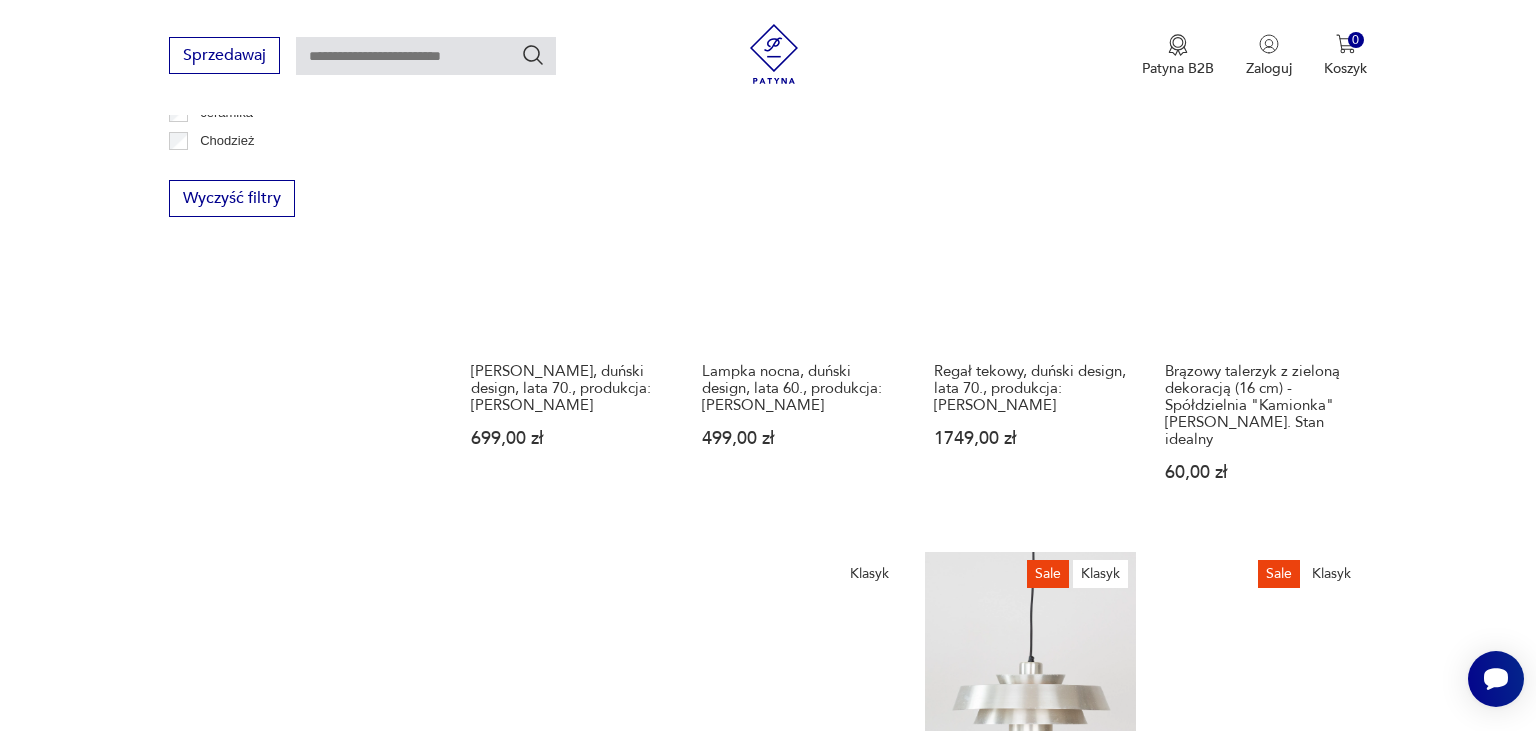 scroll, scrollTop: 1736, scrollLeft: 0, axis: vertical 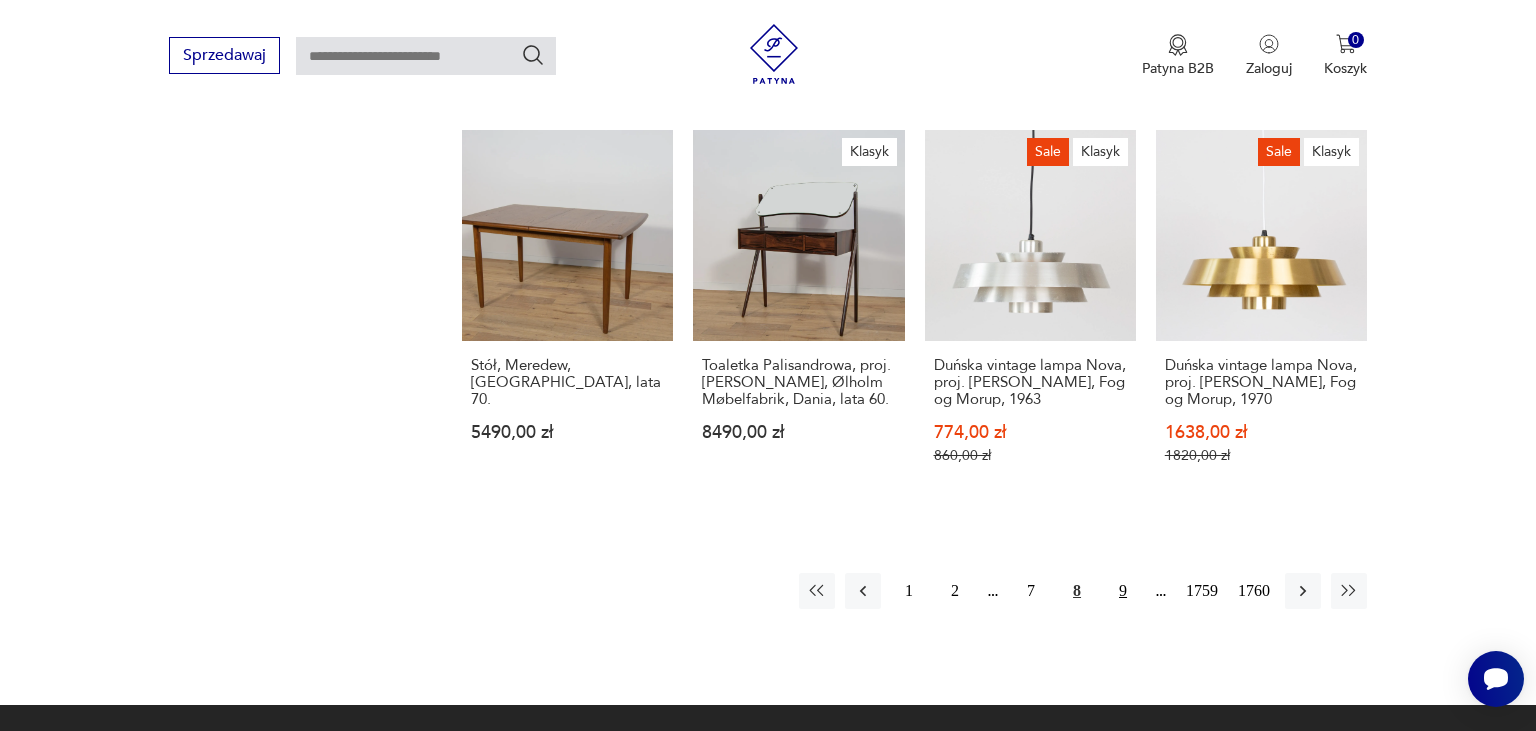 click on "9" at bounding box center (1123, 591) 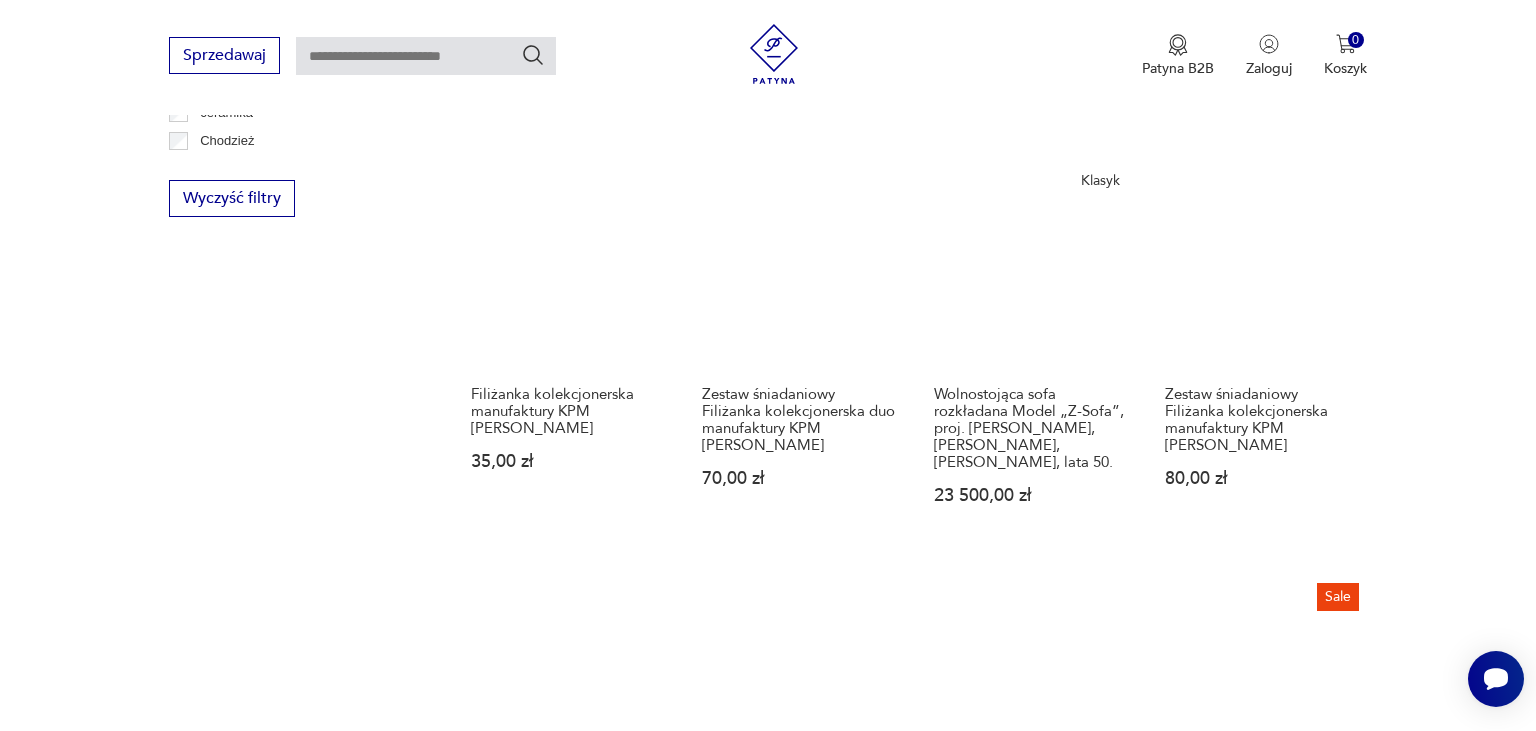 scroll, scrollTop: 1947, scrollLeft: 0, axis: vertical 